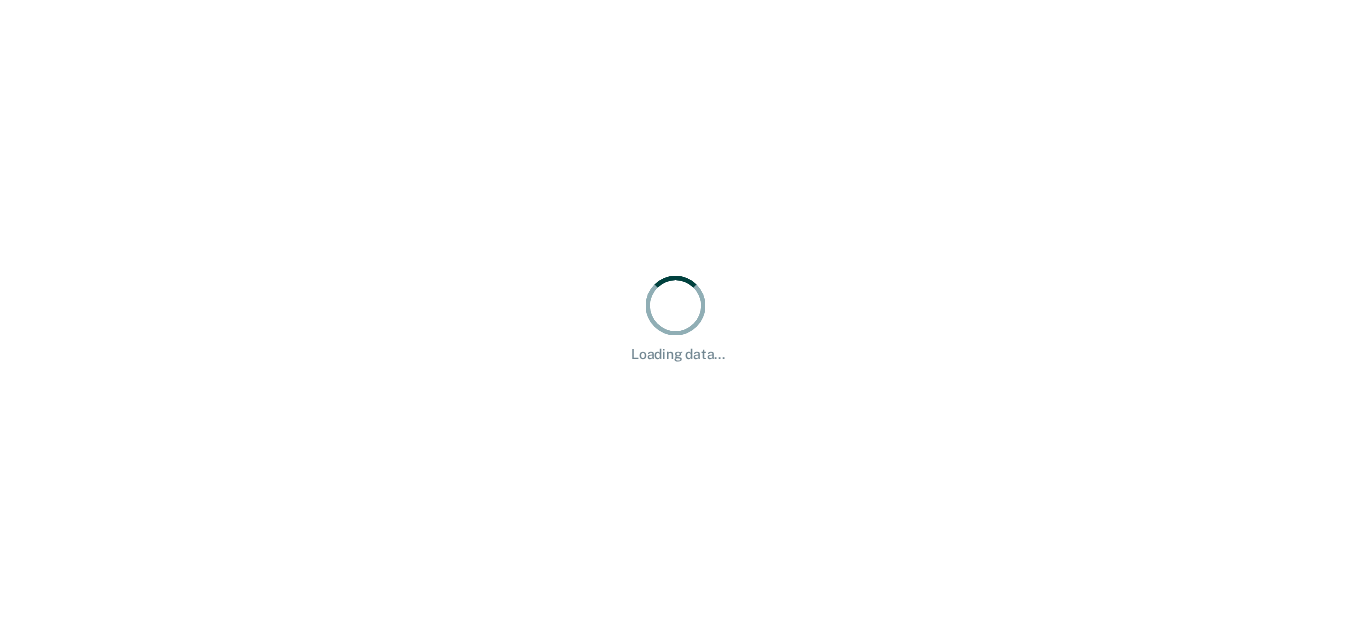 scroll, scrollTop: 0, scrollLeft: 0, axis: both 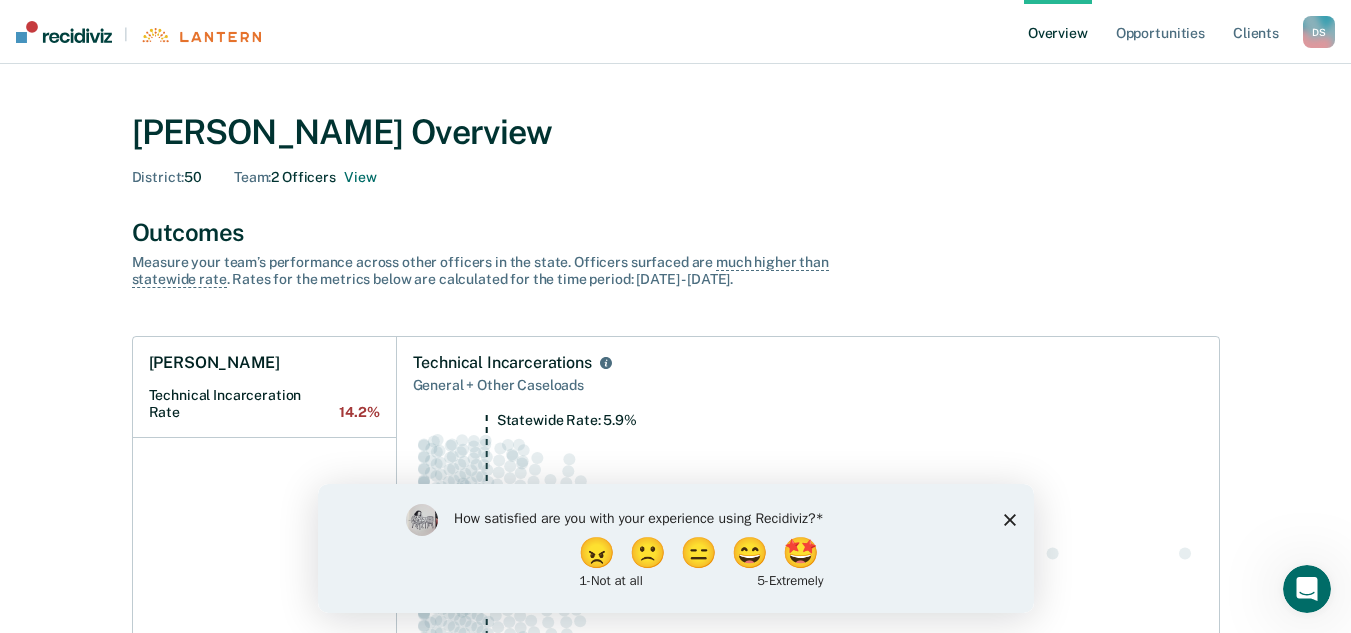 click 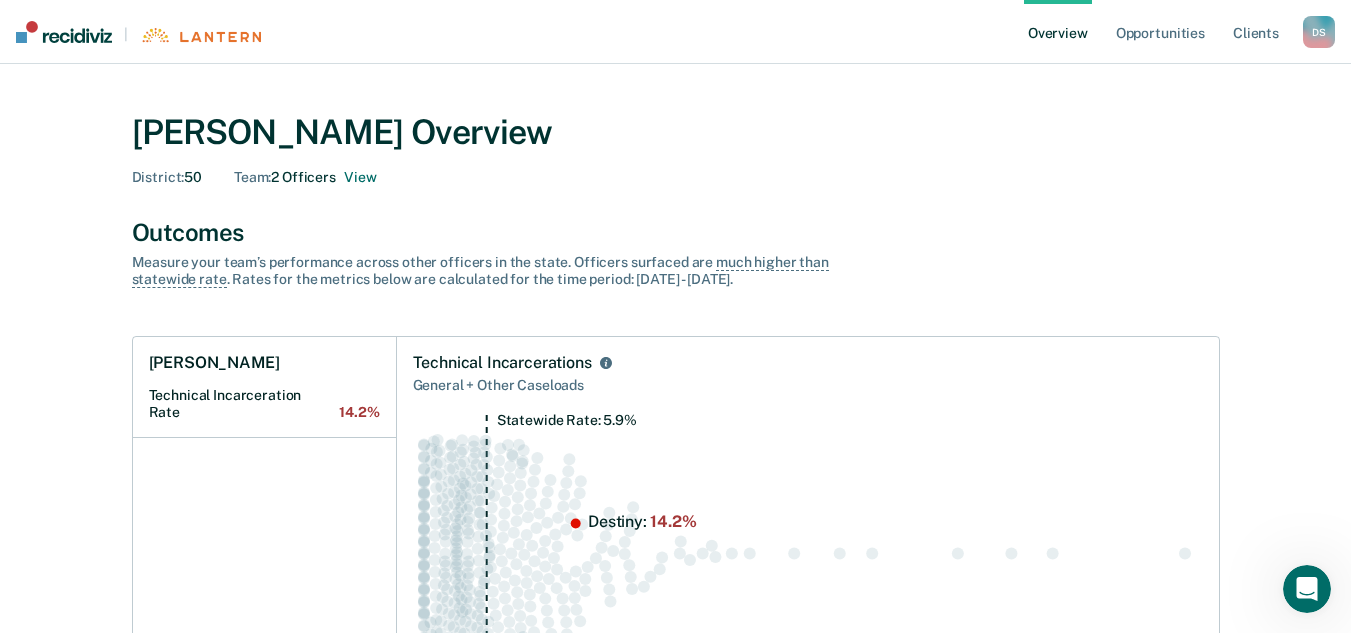 click on "Team :  2 Officers View" at bounding box center (305, 177) 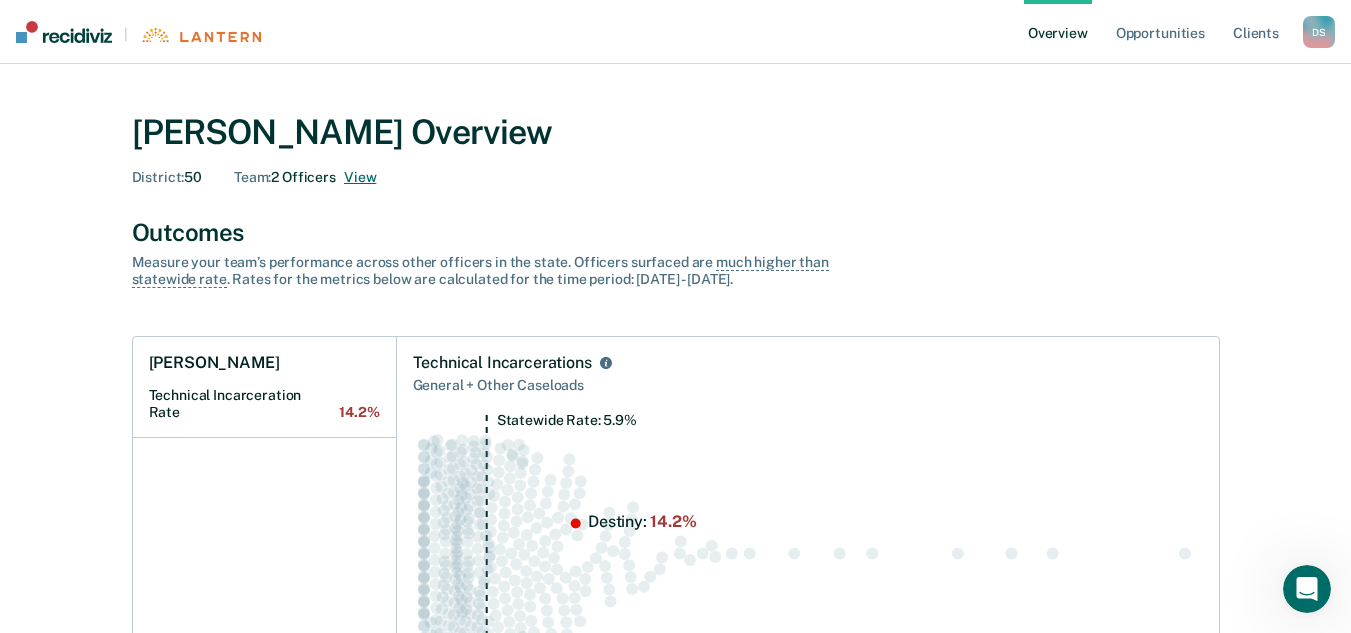 click on "View" at bounding box center [360, 177] 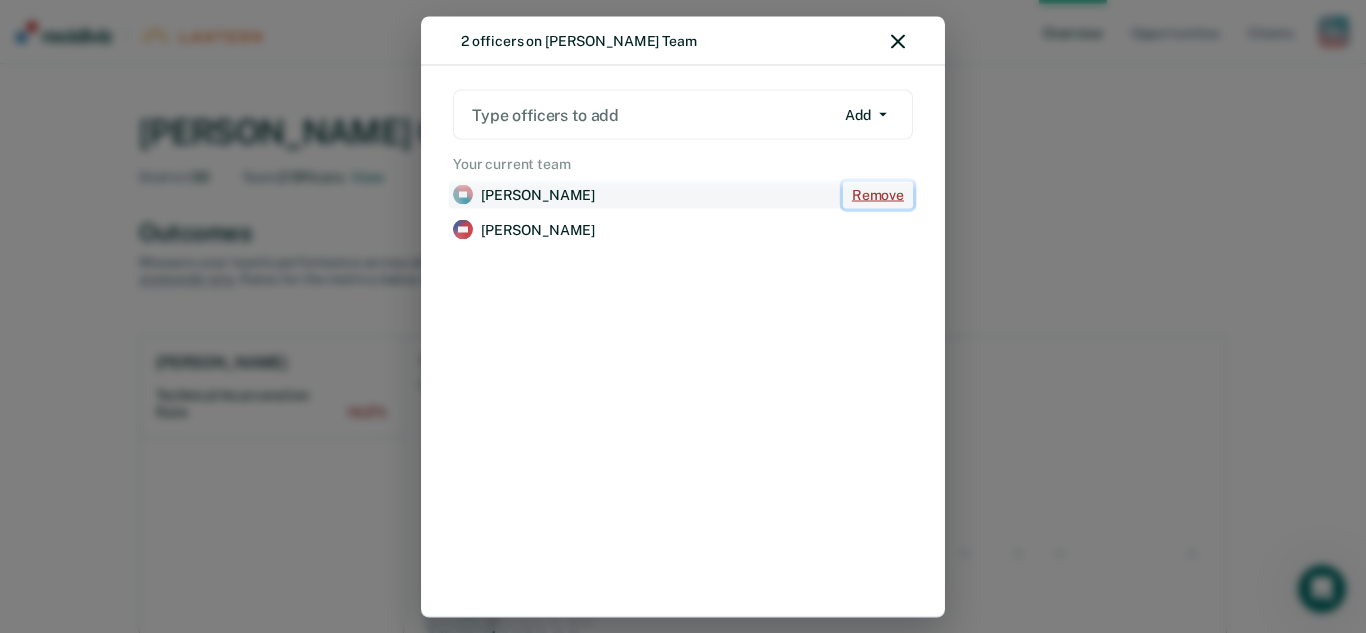 click on "Remove" at bounding box center (878, 194) 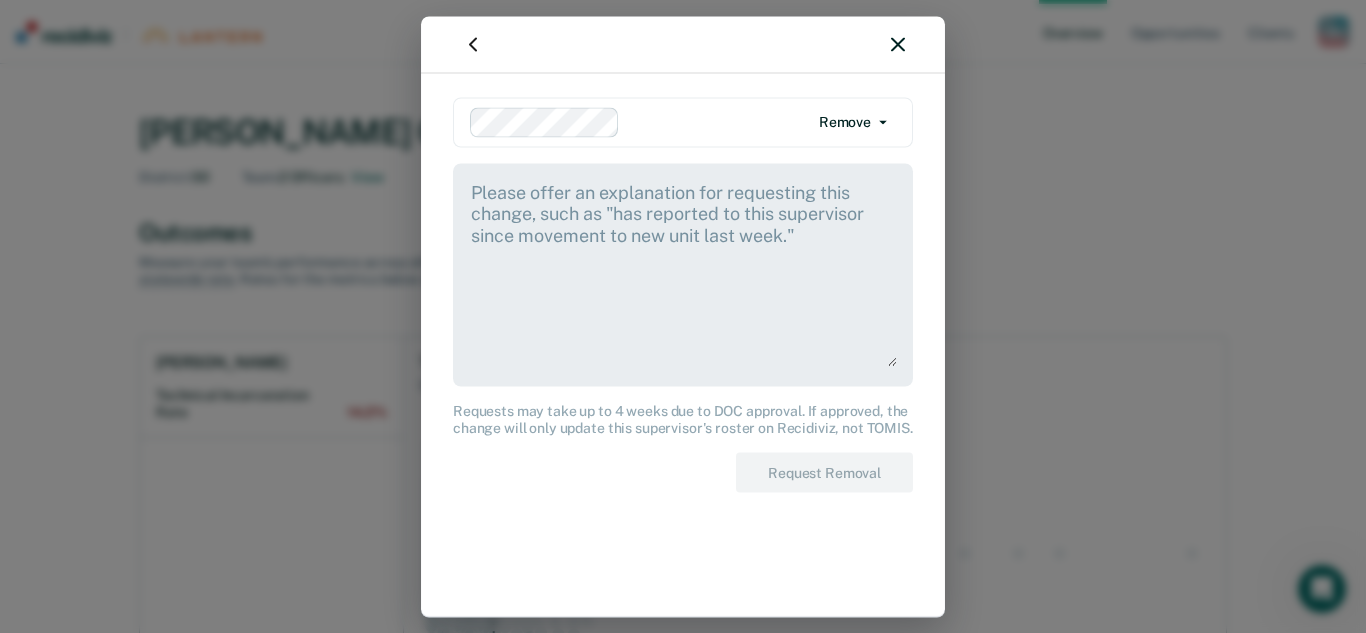 click at bounding box center [683, 272] 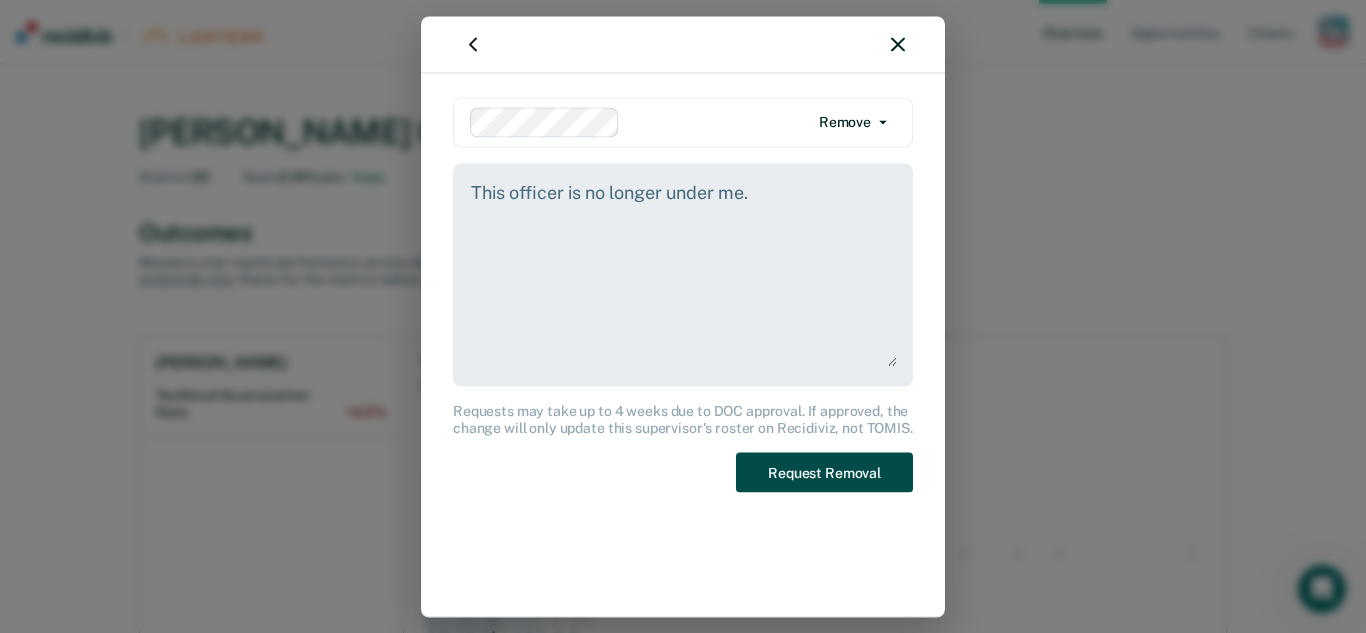 type on "This officer is no longer under me." 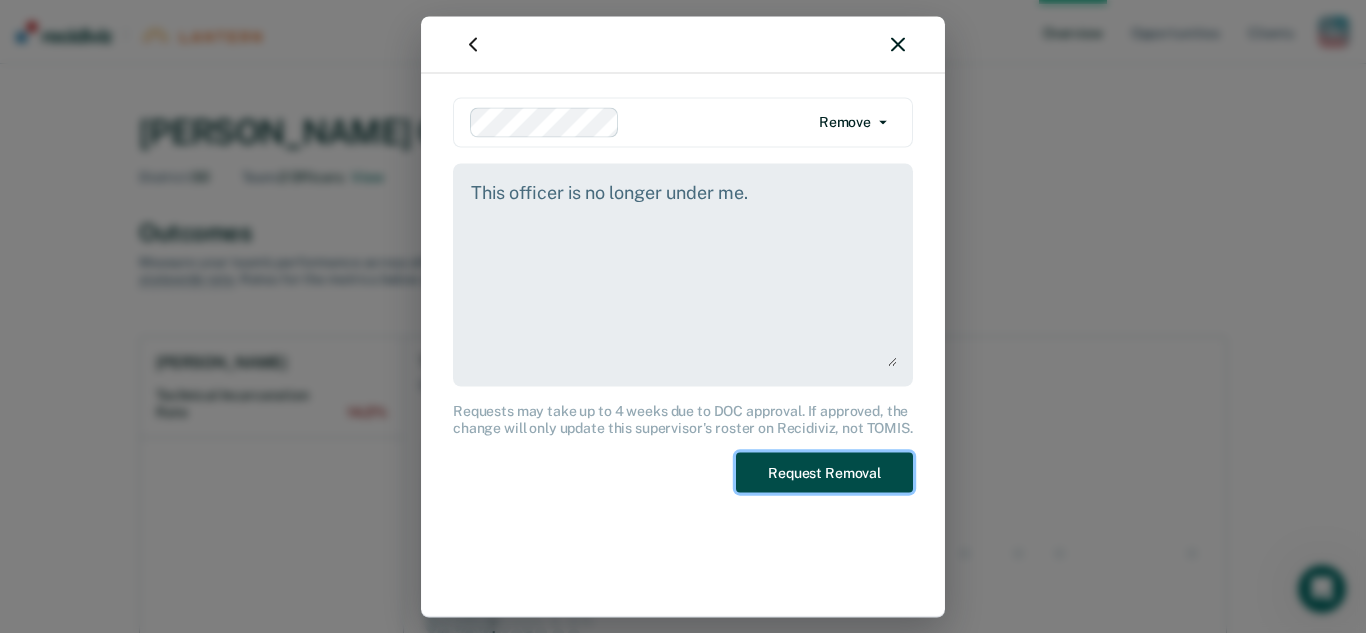 click on "Request Removal" at bounding box center (824, 472) 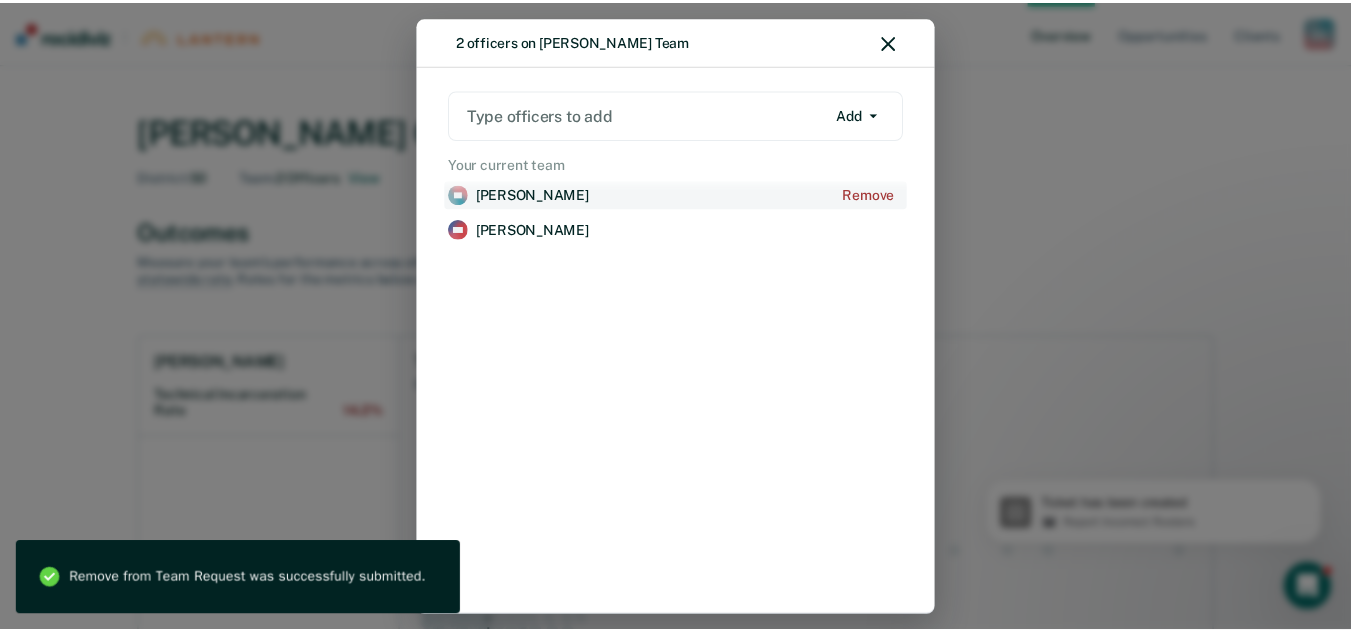 scroll, scrollTop: 0, scrollLeft: 0, axis: both 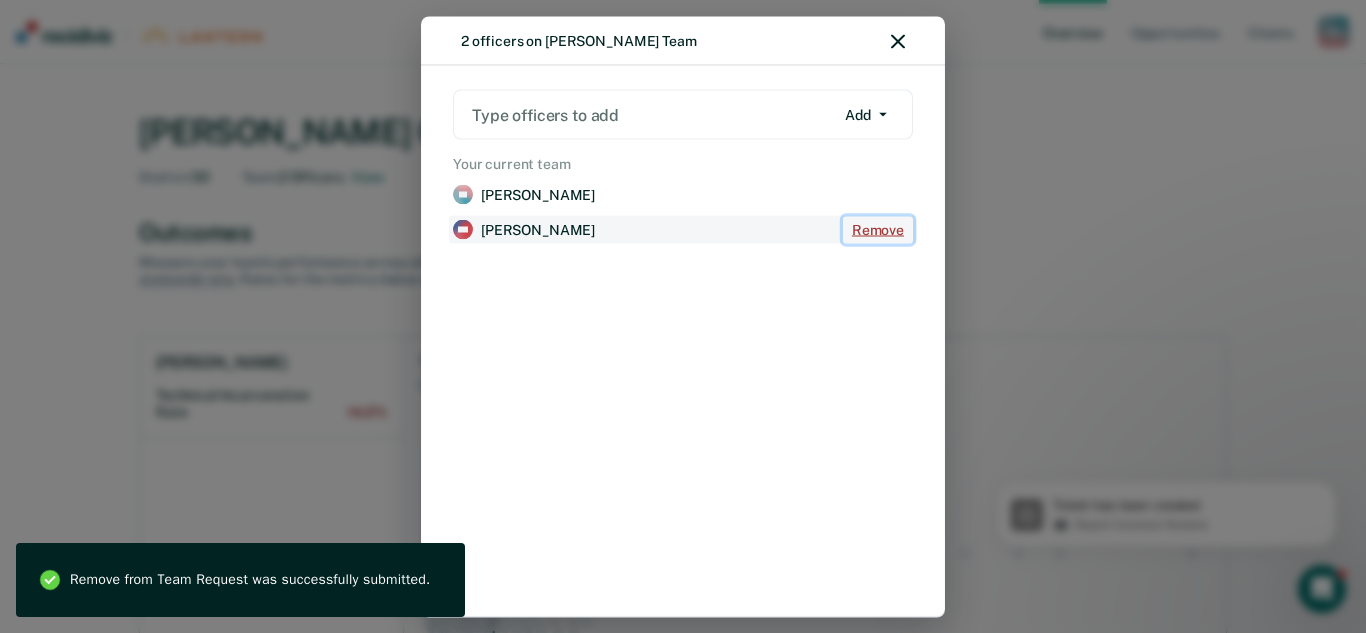 click on "Remove" at bounding box center (878, 229) 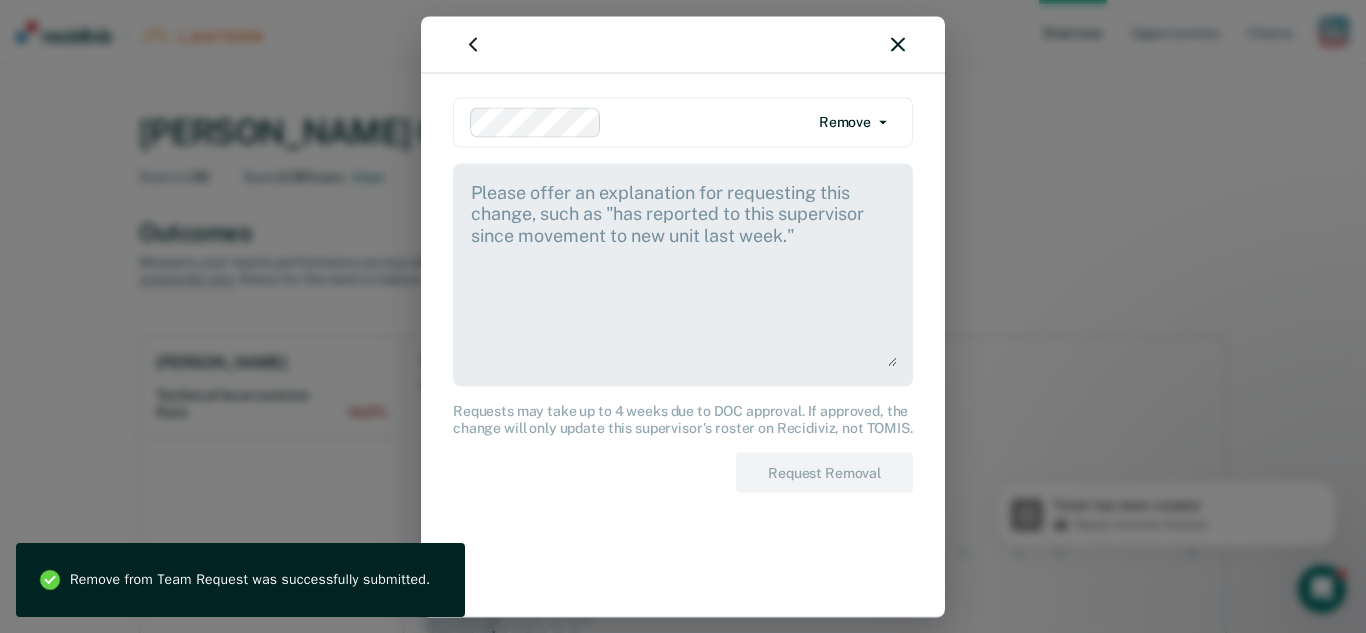 click at bounding box center [683, 272] 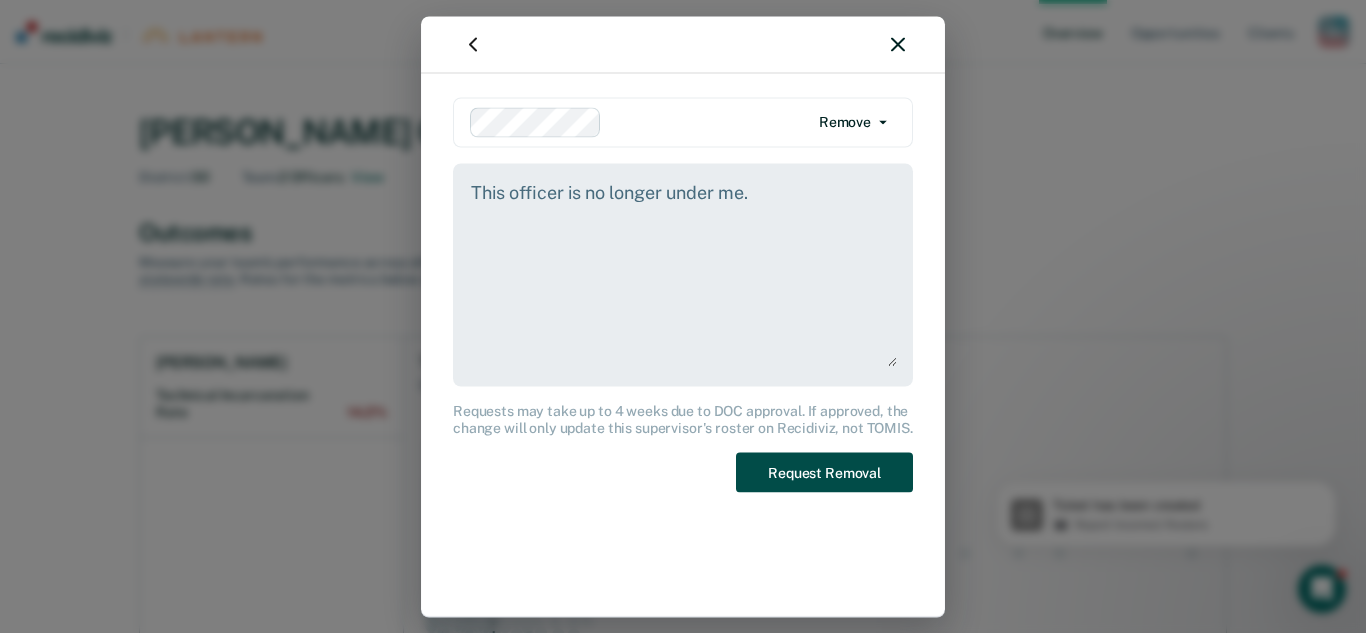 type on "This officer is no longer under me." 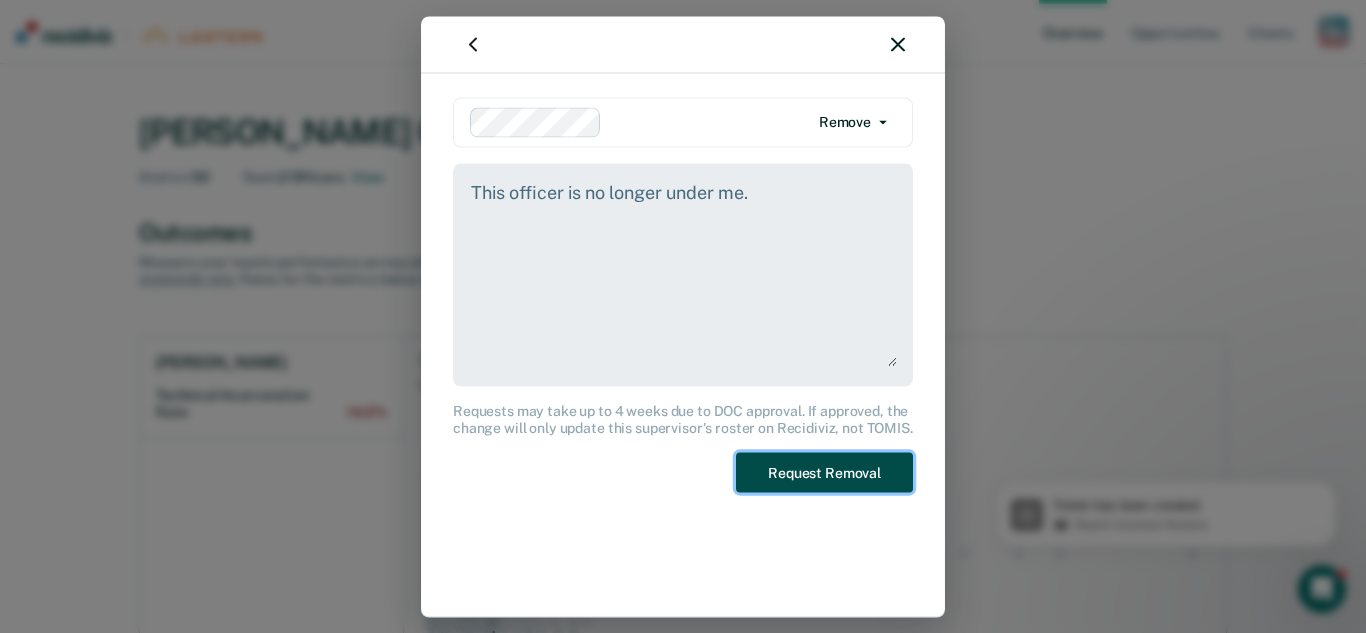 click on "Request Removal" at bounding box center (824, 472) 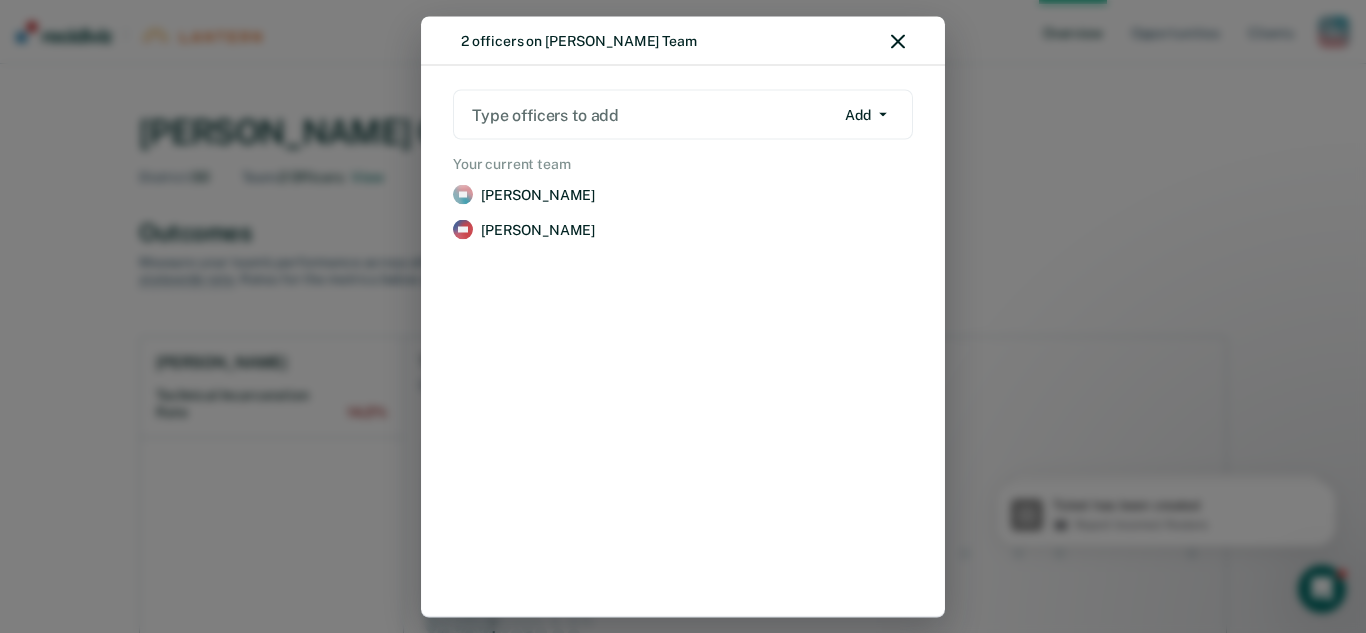 click on "Add" at bounding box center [866, 115] 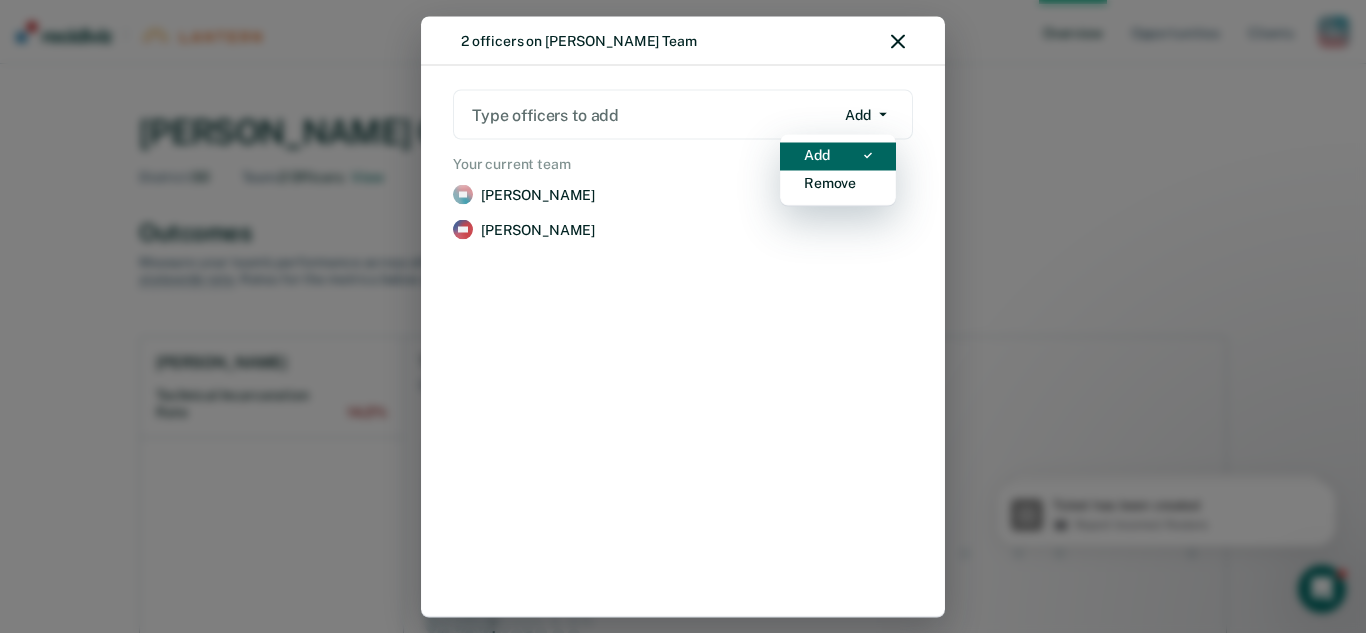click on "Add" at bounding box center (838, 155) 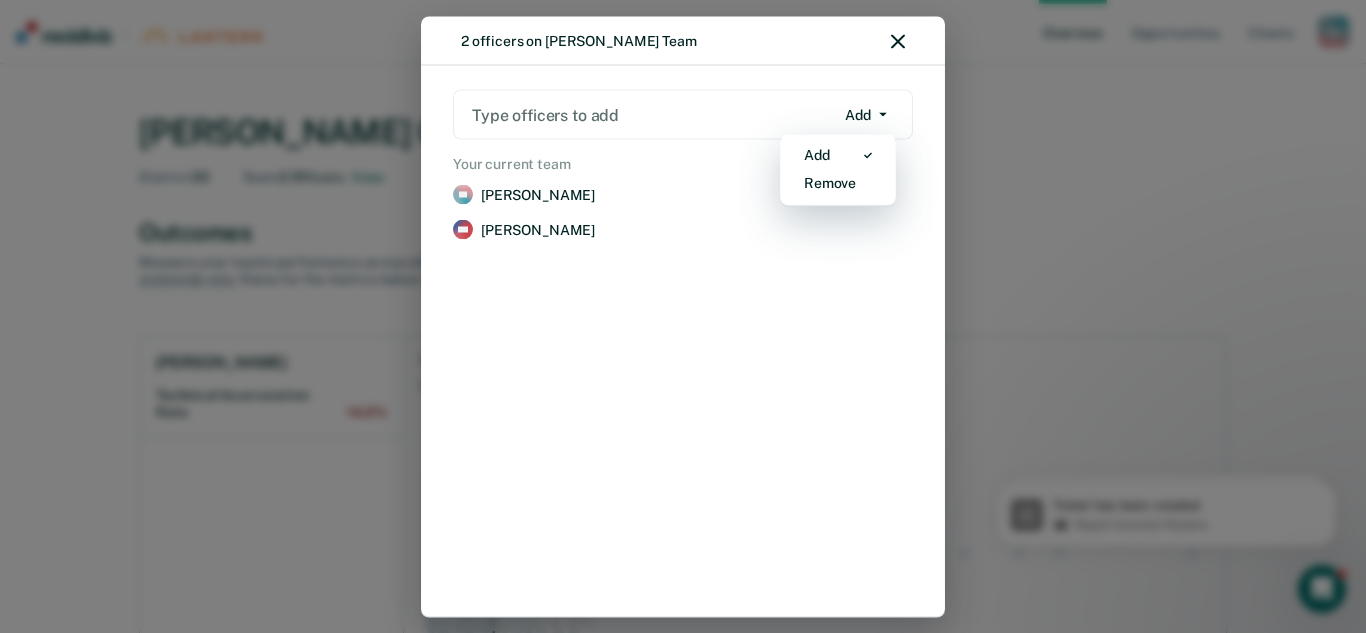 click at bounding box center [653, 114] 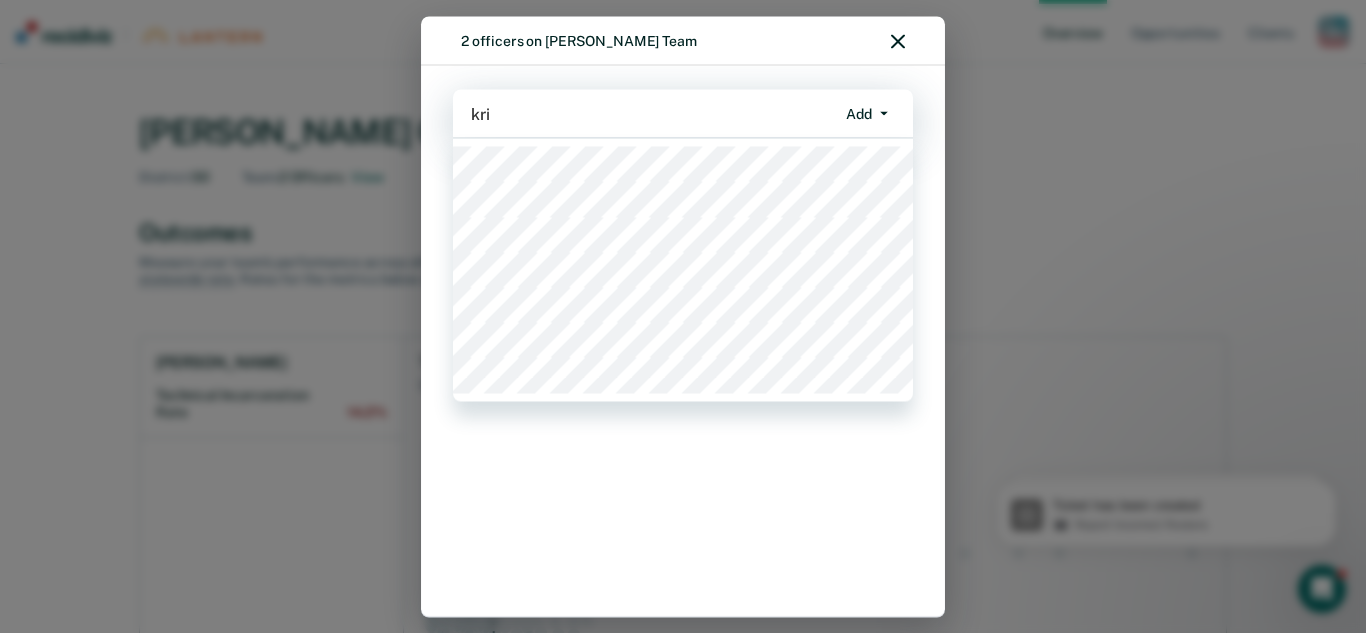 type on "[PERSON_NAME]" 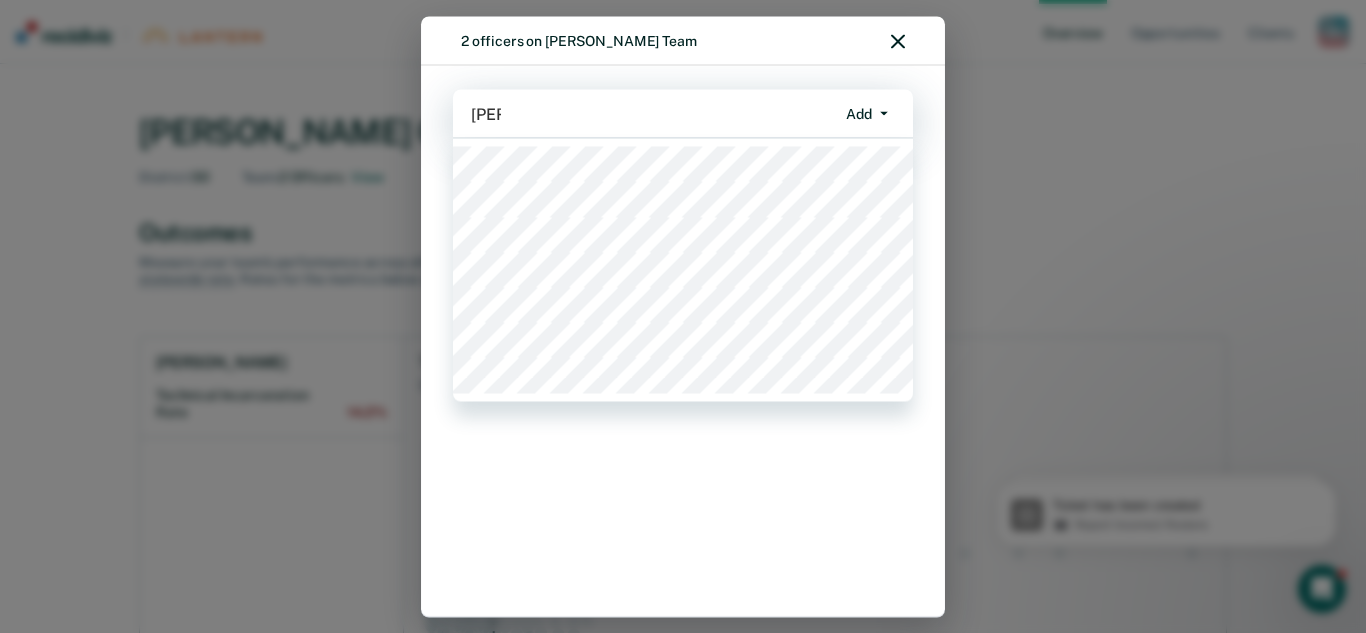 type 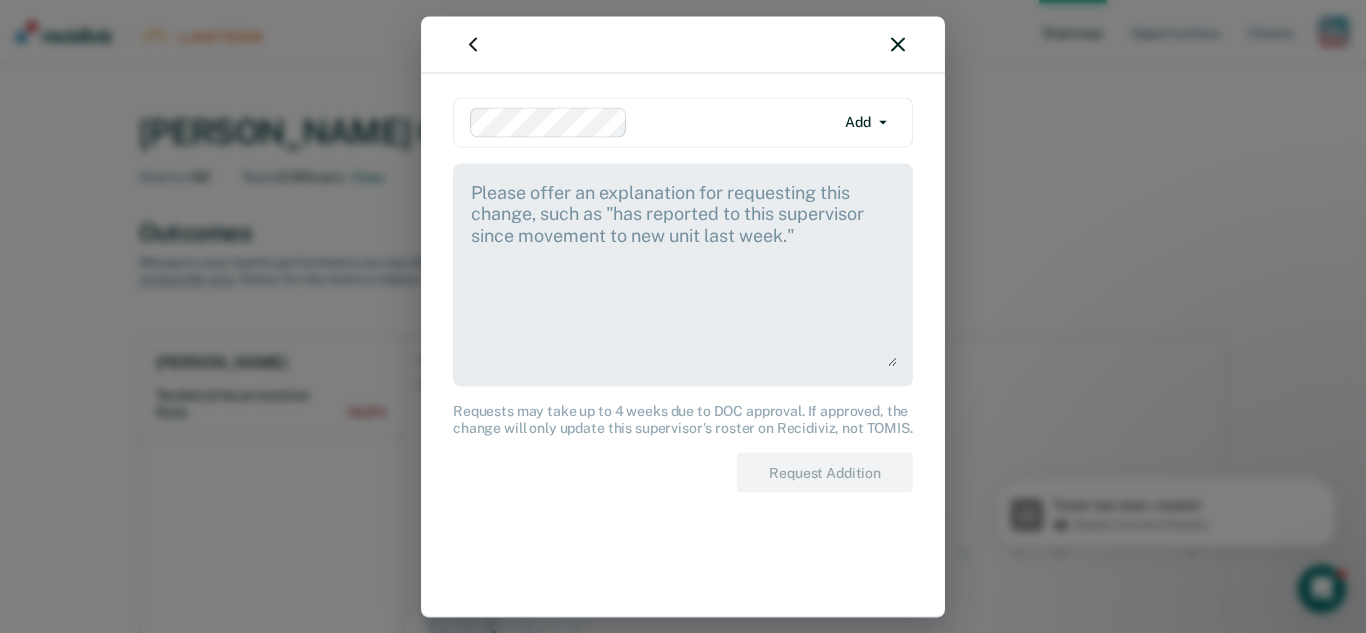 click at bounding box center [683, 272] 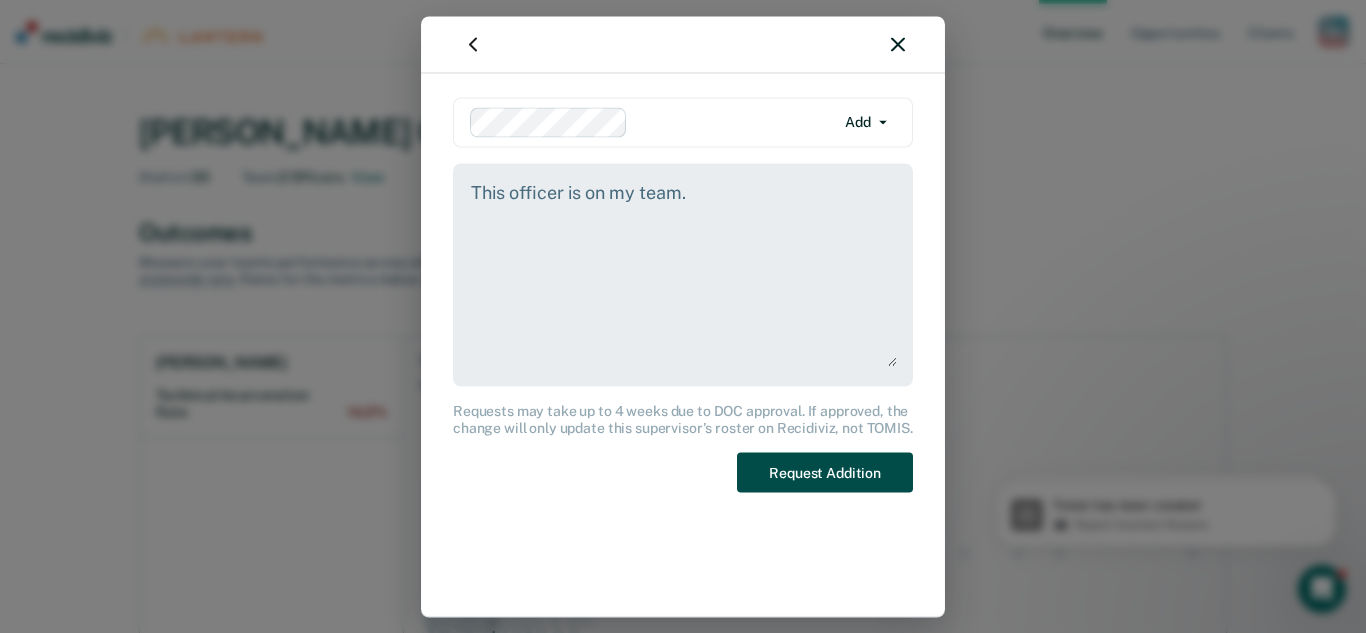 type on "This officer is on my team." 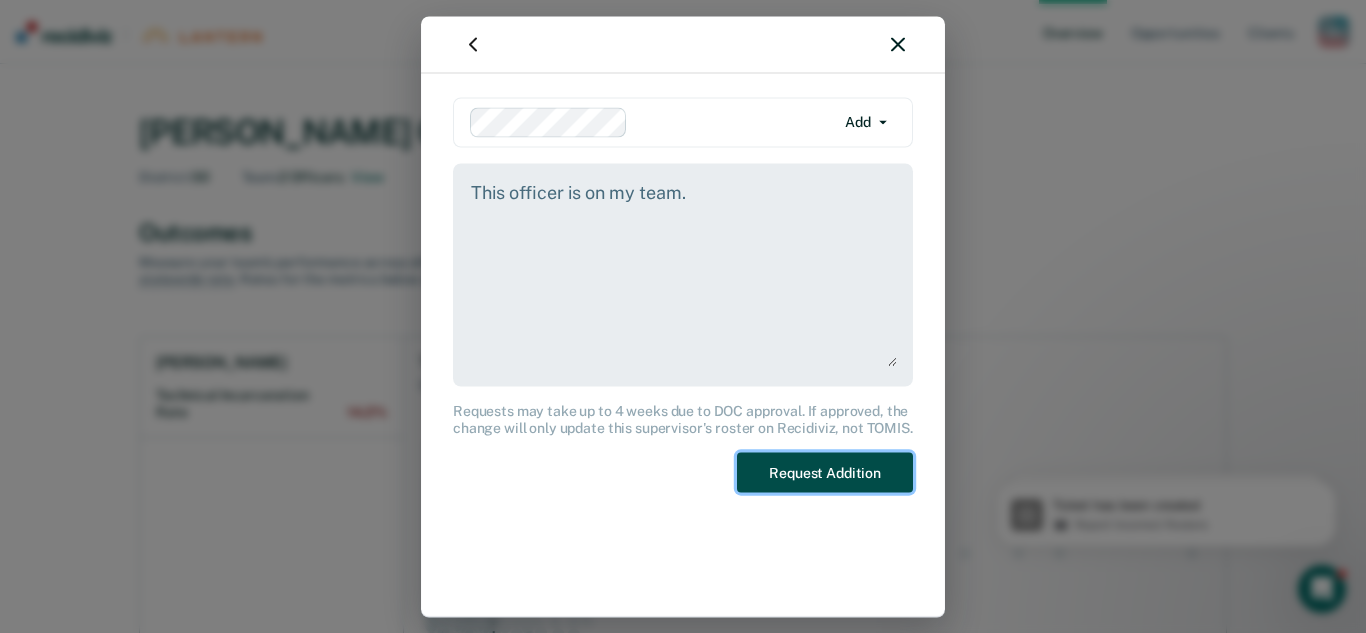 click on "Request Addition" at bounding box center [825, 472] 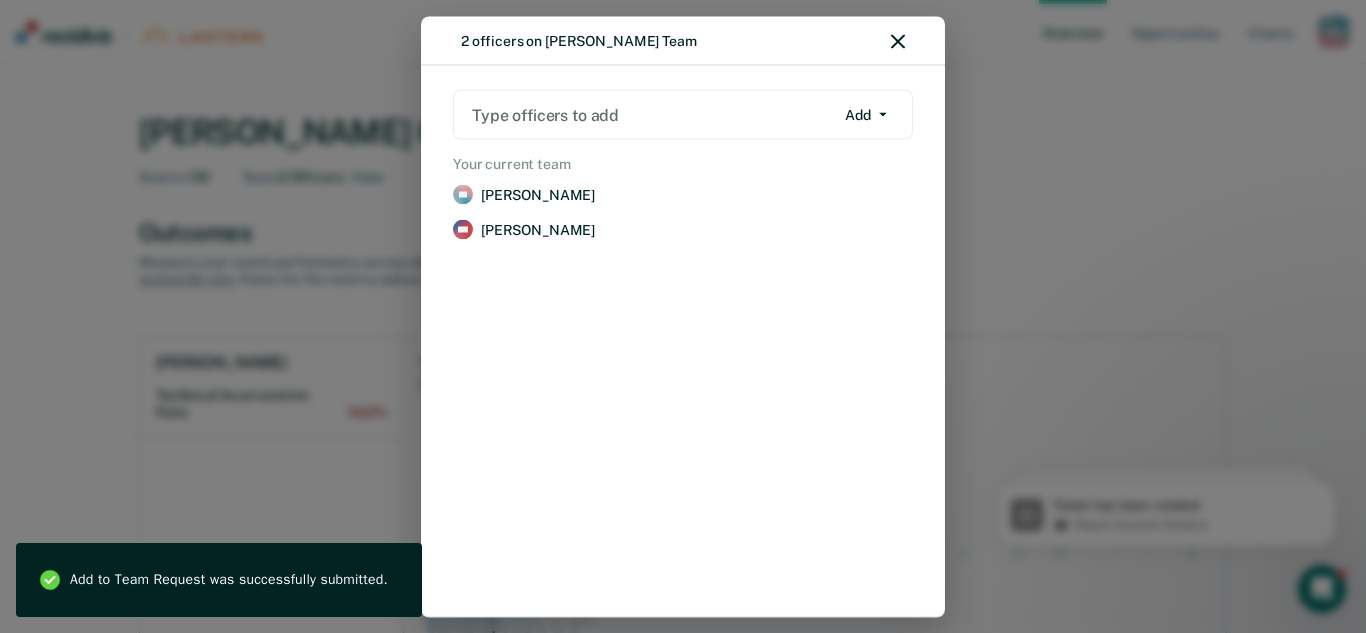 click at bounding box center (653, 114) 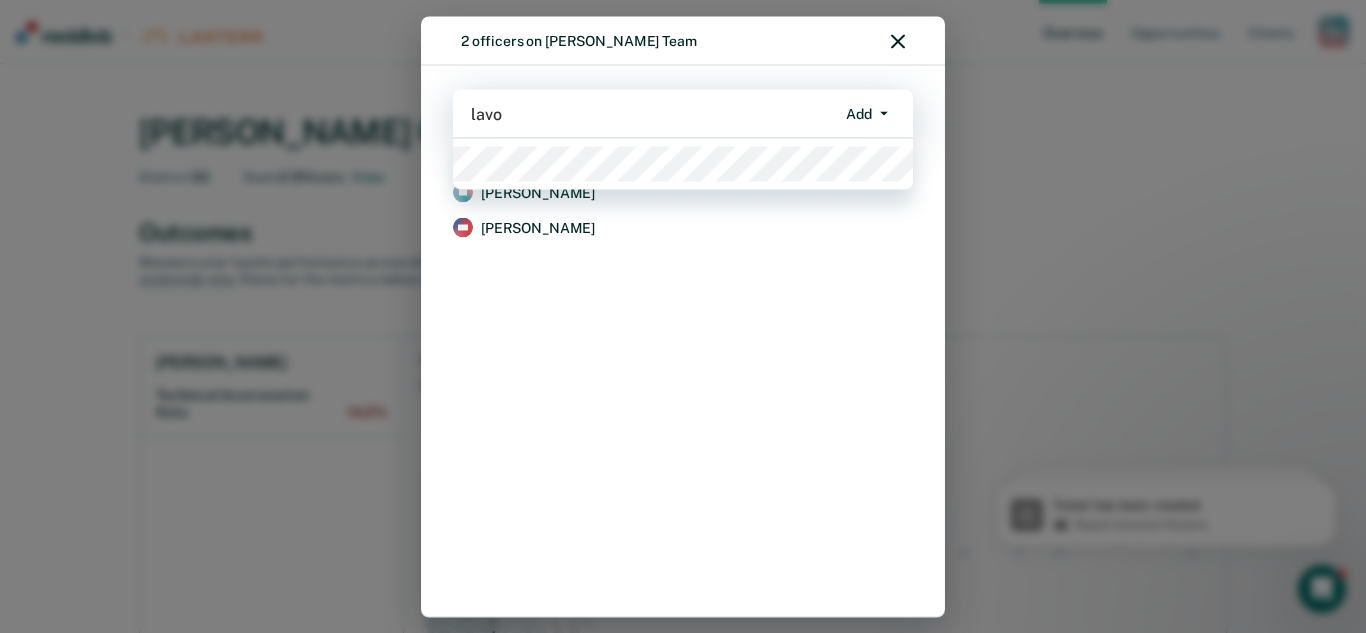 type on "[PERSON_NAME]" 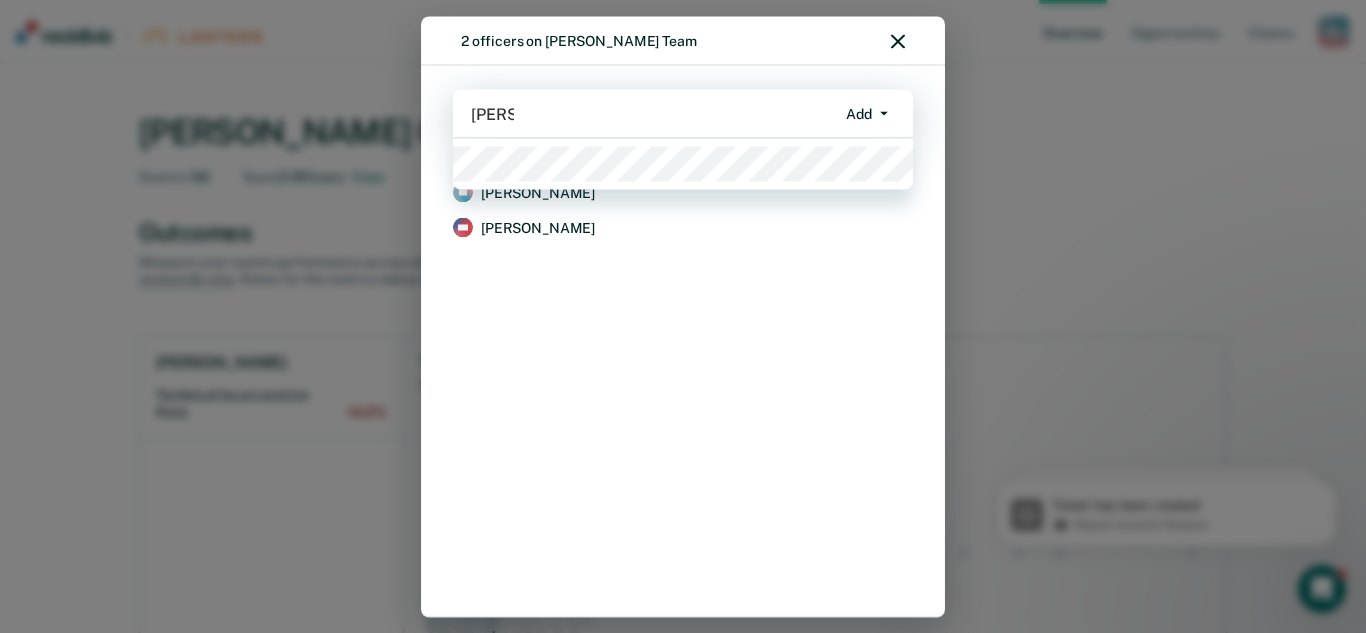 type 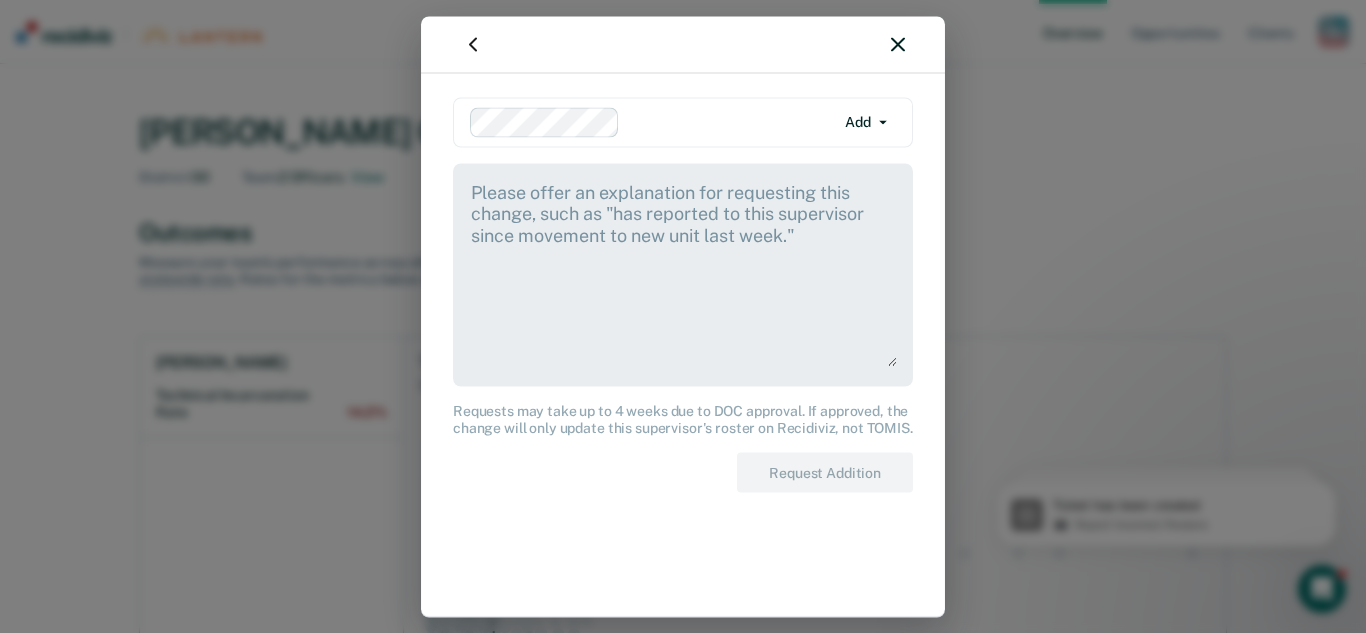 click at bounding box center (683, 272) 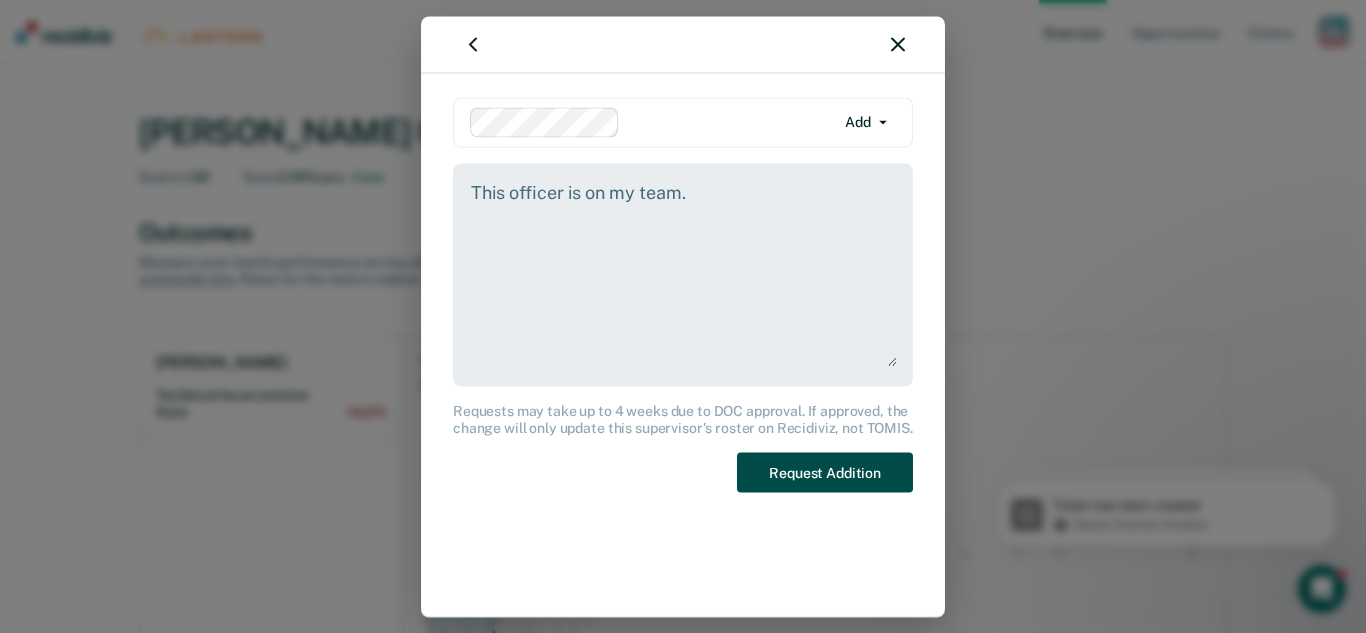 type on "This officer is on my team." 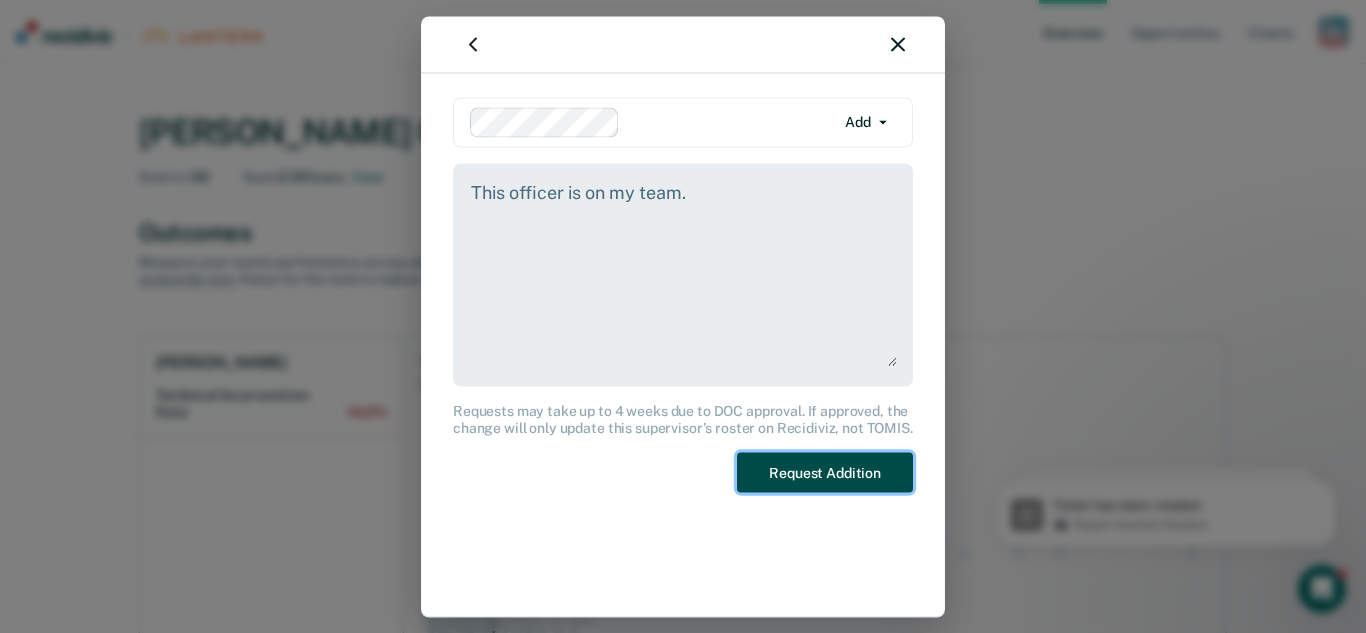 click on "Request Addition" at bounding box center [825, 472] 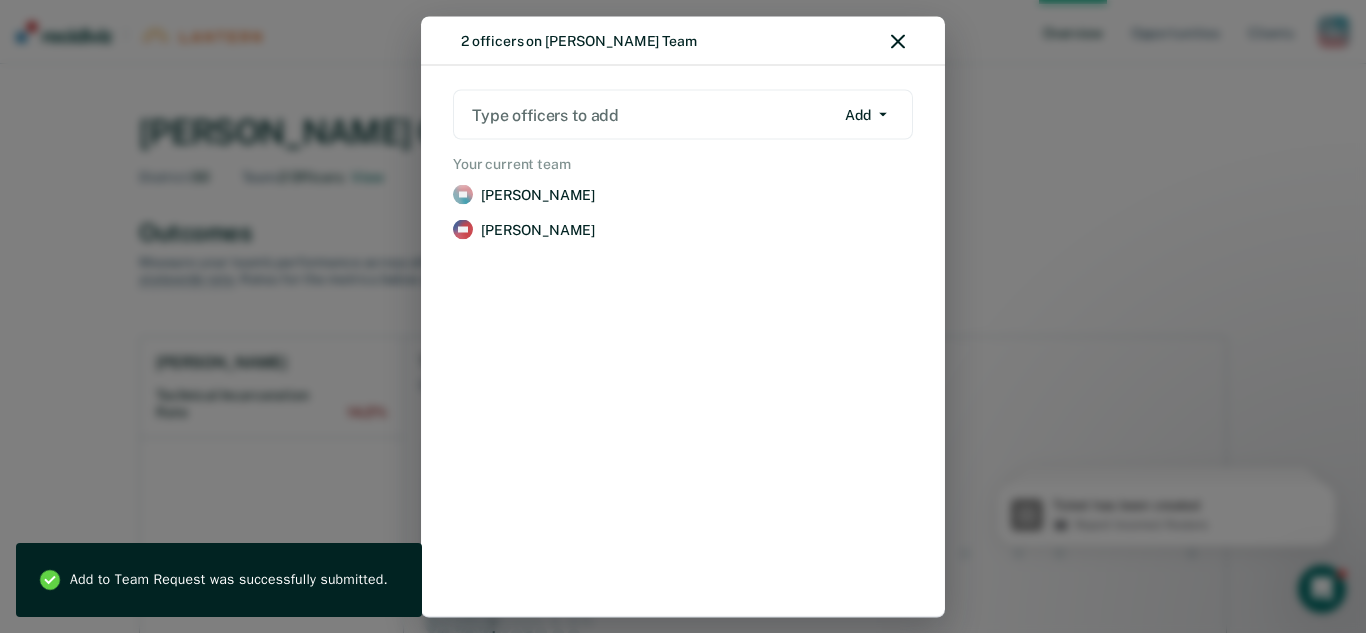 click at bounding box center (653, 114) 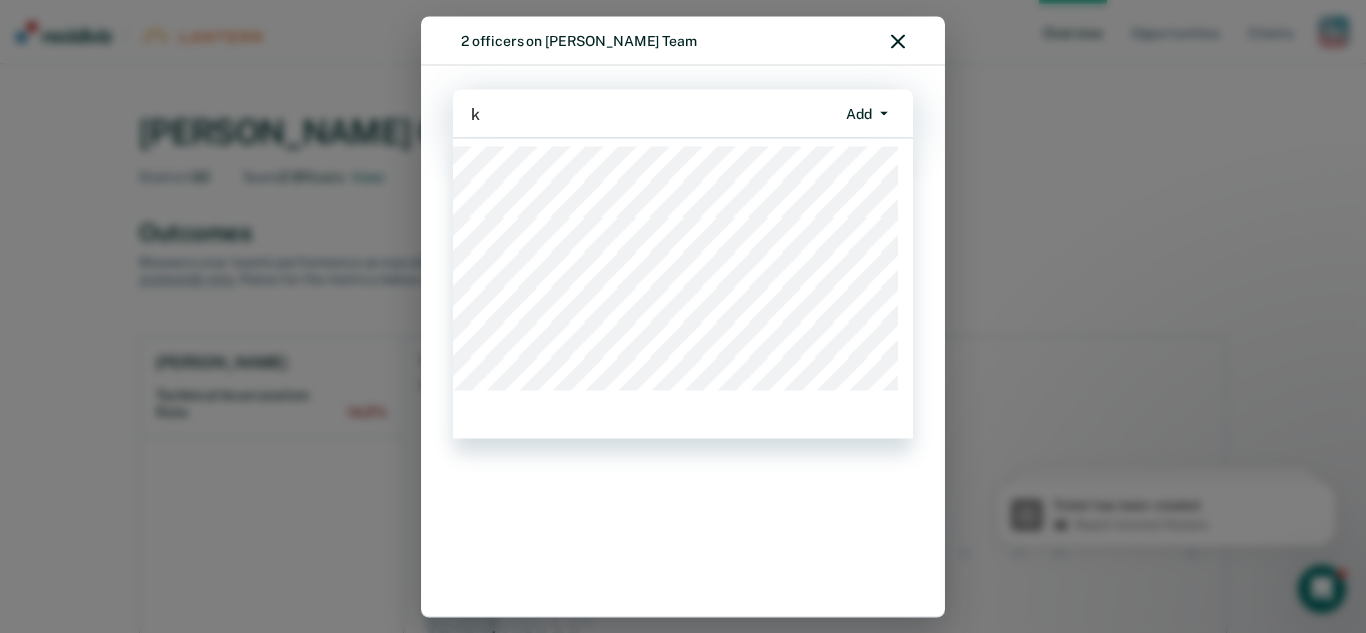 type on "kj" 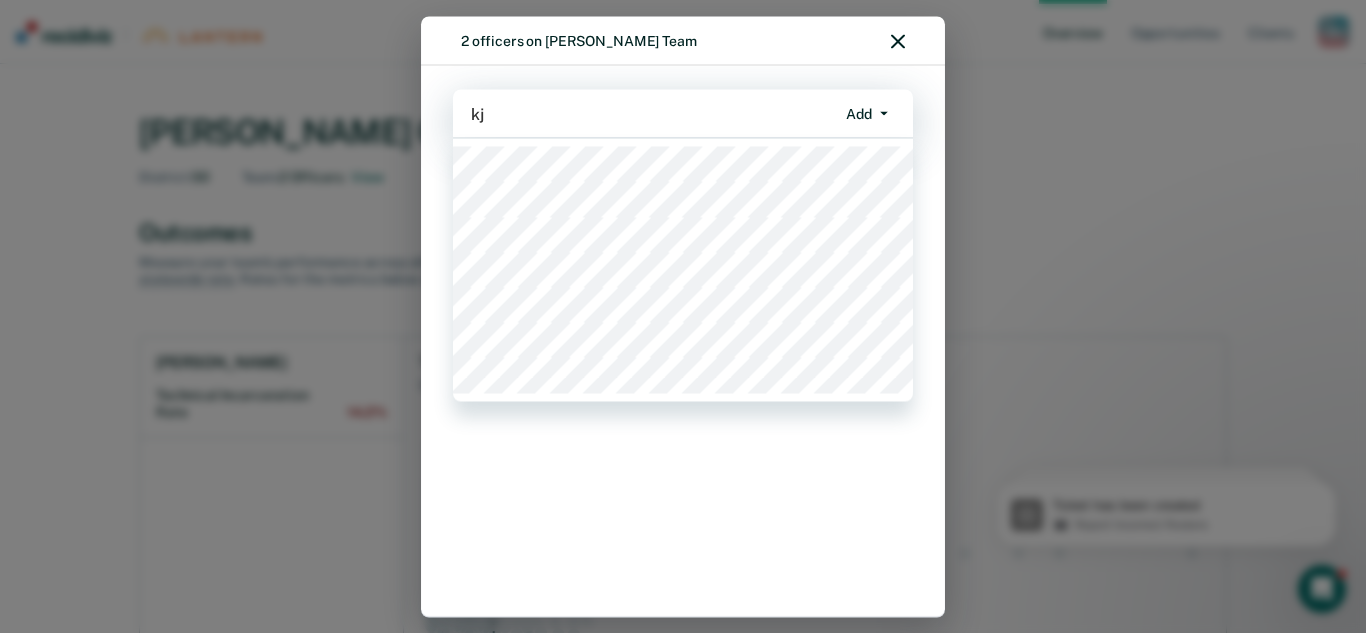 type 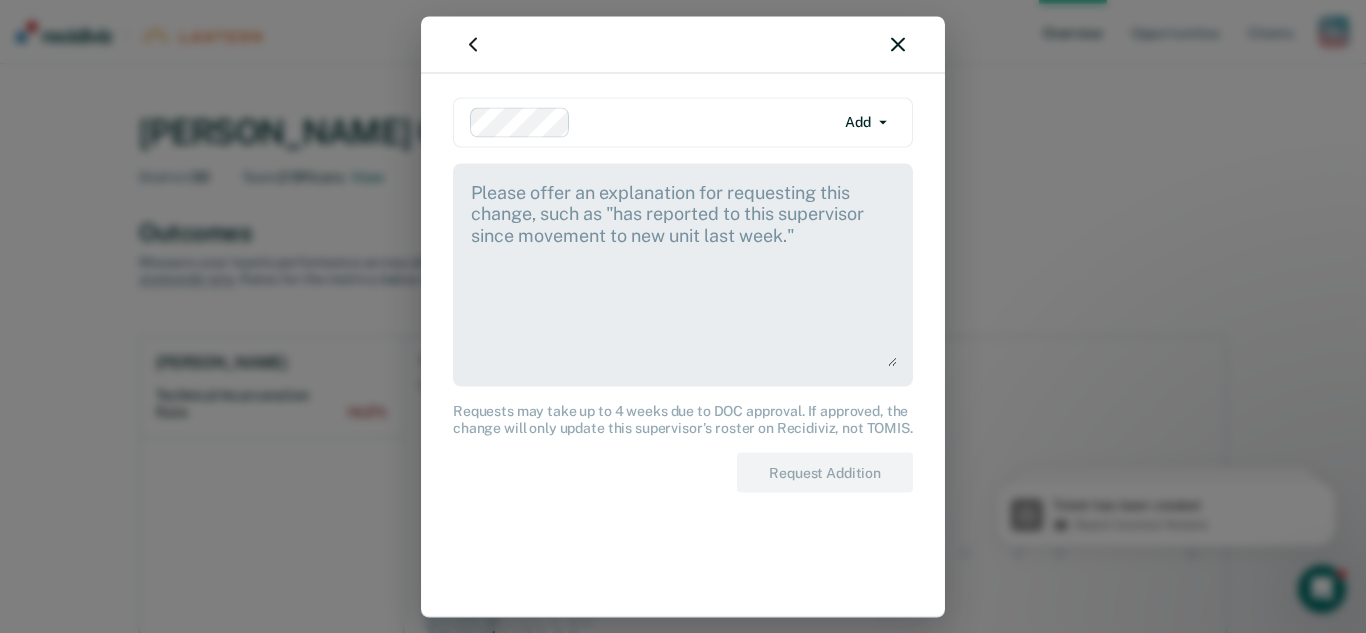 click at bounding box center (683, 272) 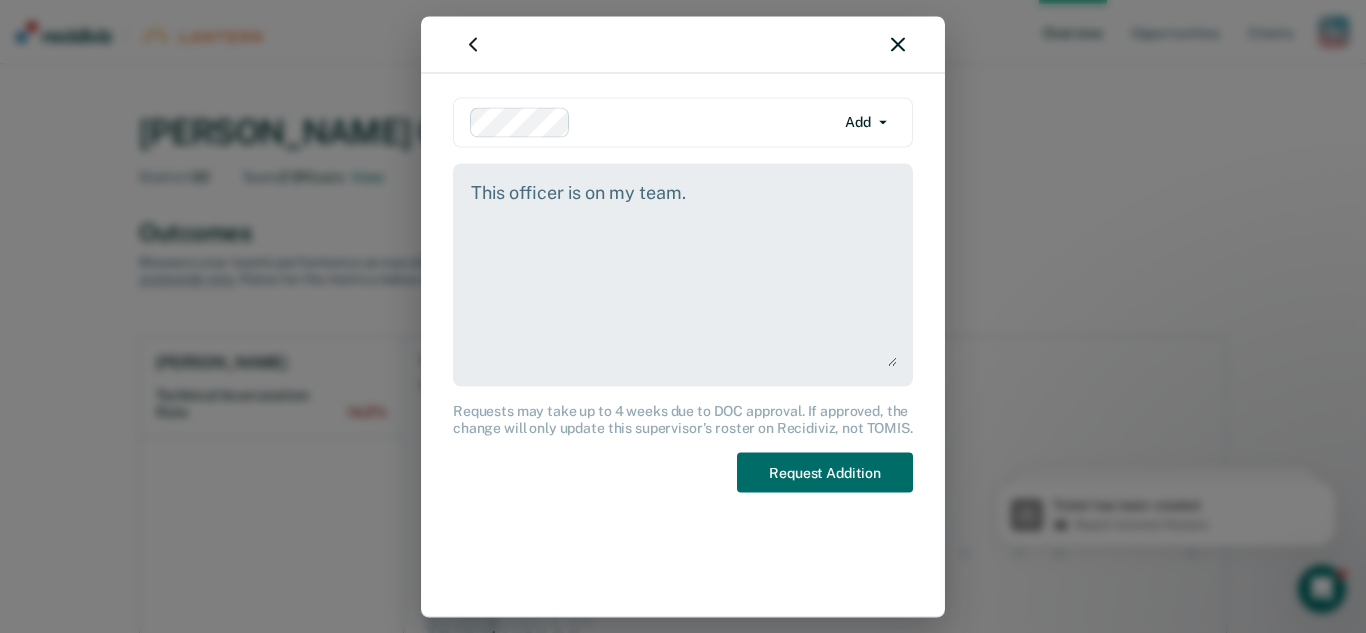 type on "This officer is on my team." 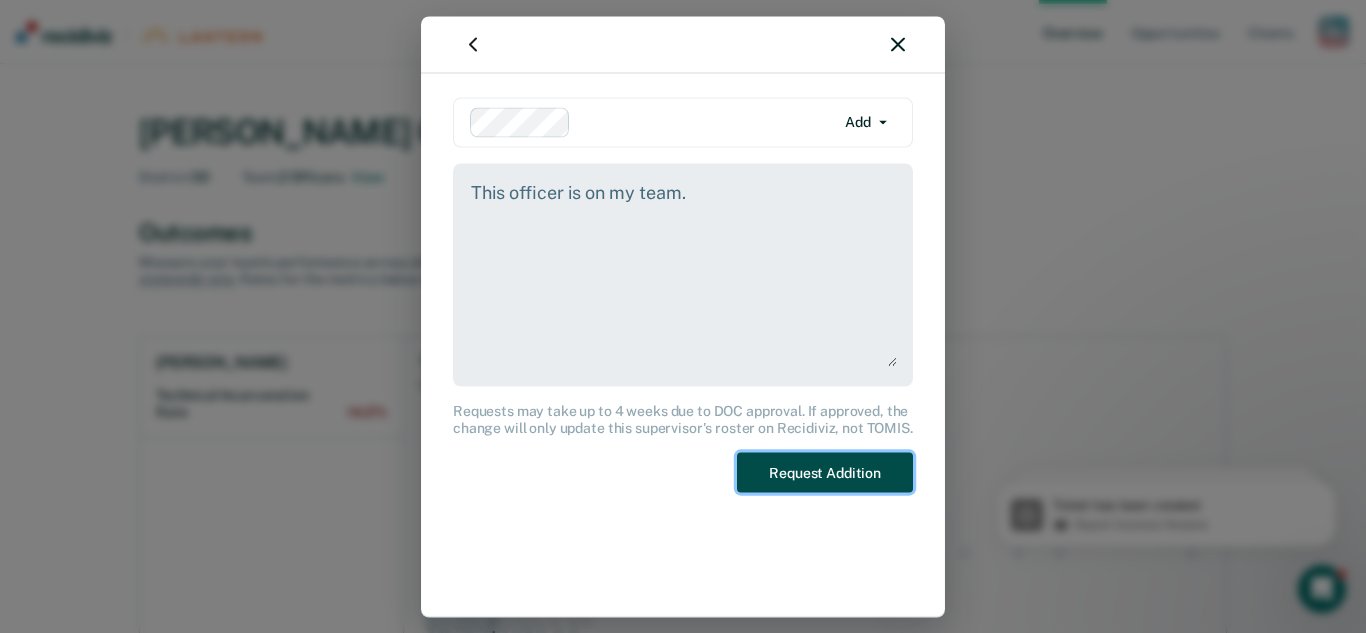 click on "Request Addition" at bounding box center [825, 472] 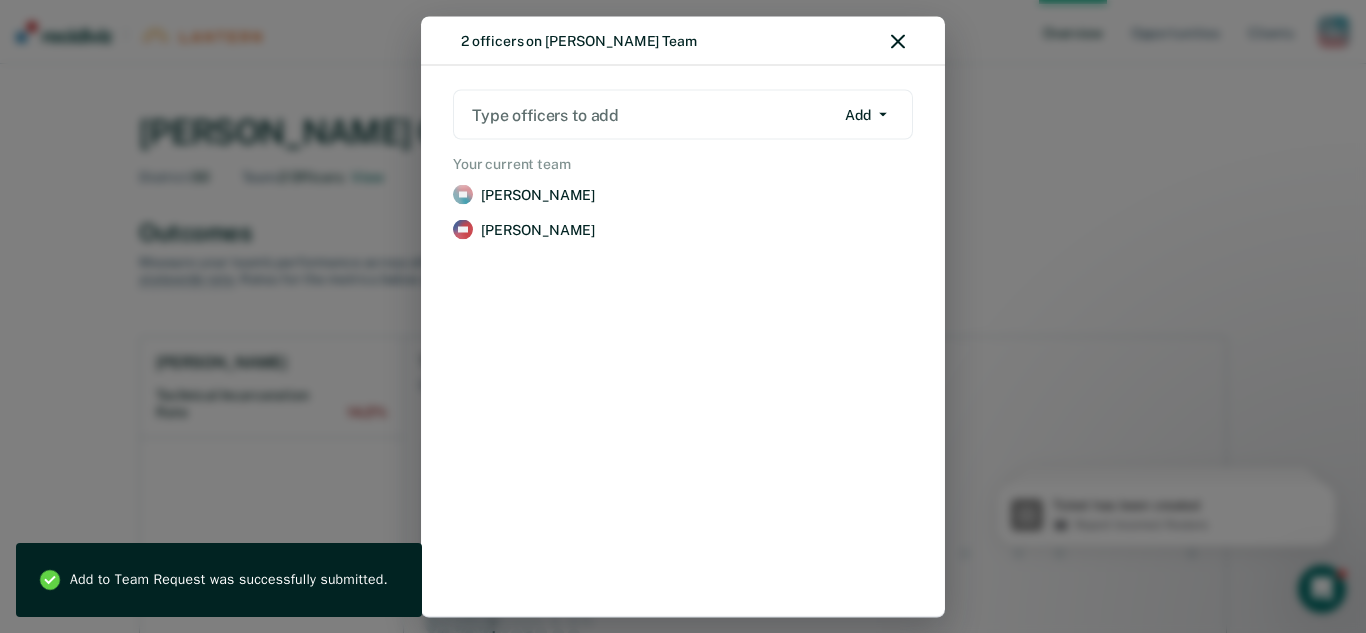 click 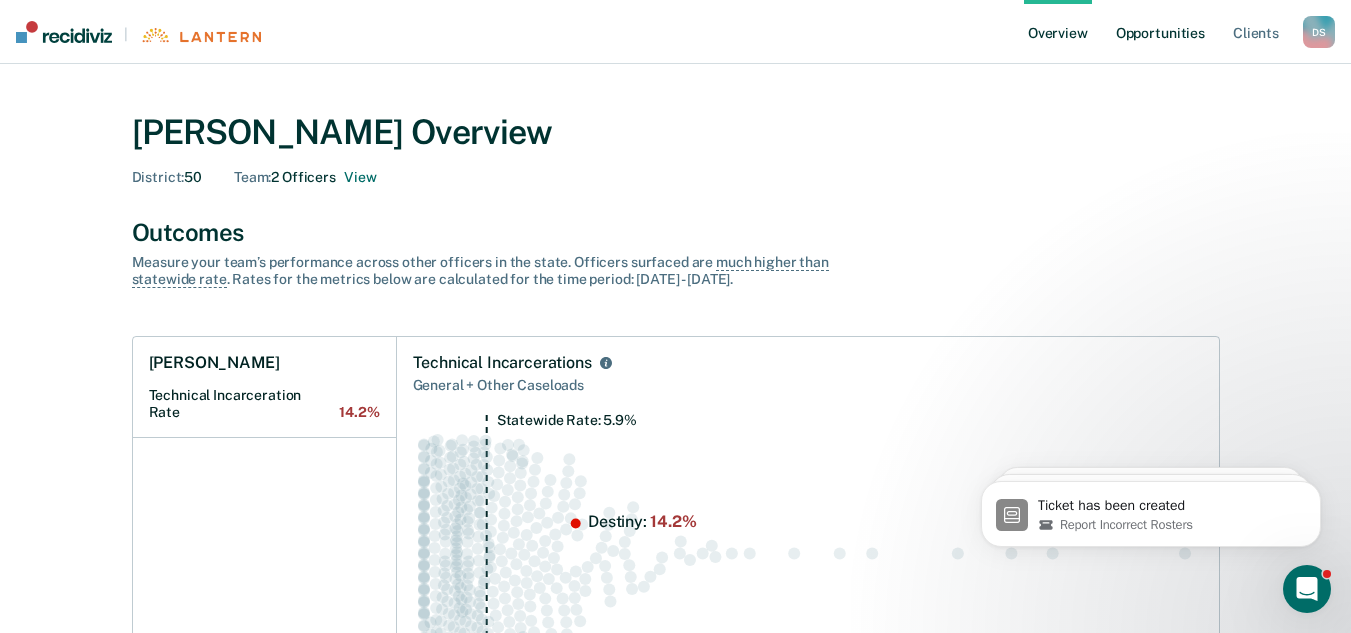 click on "Opportunities" at bounding box center (1160, 32) 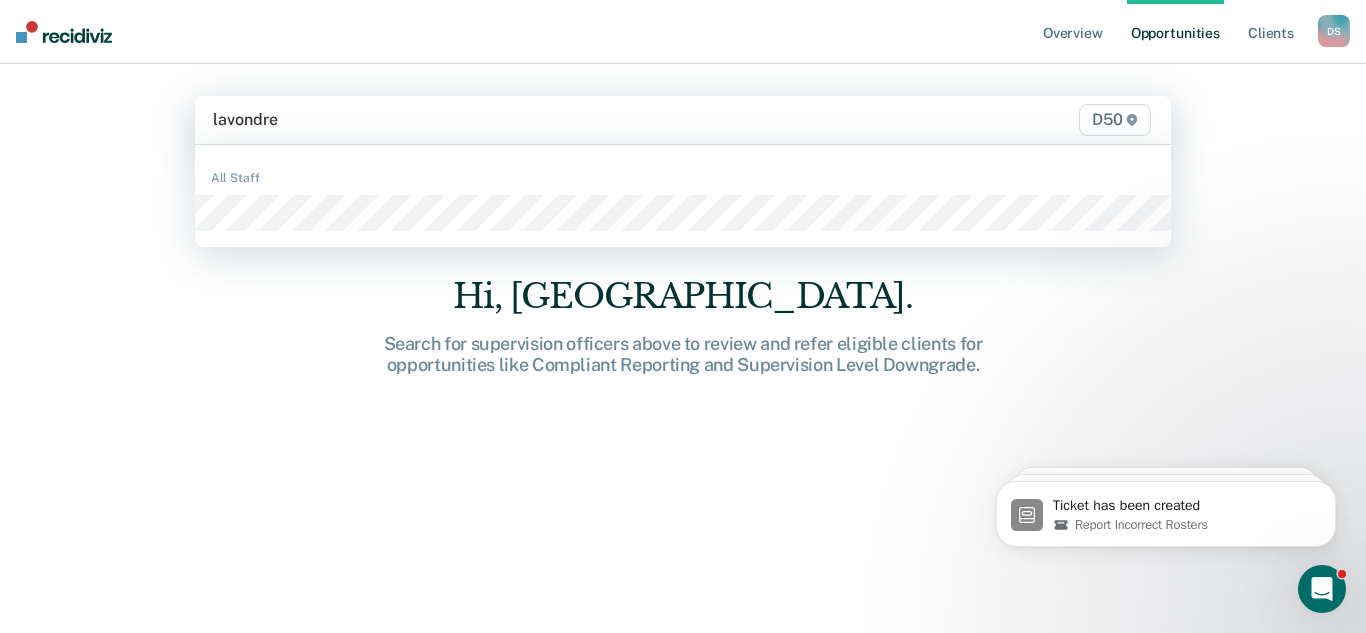 type on "lavondre" 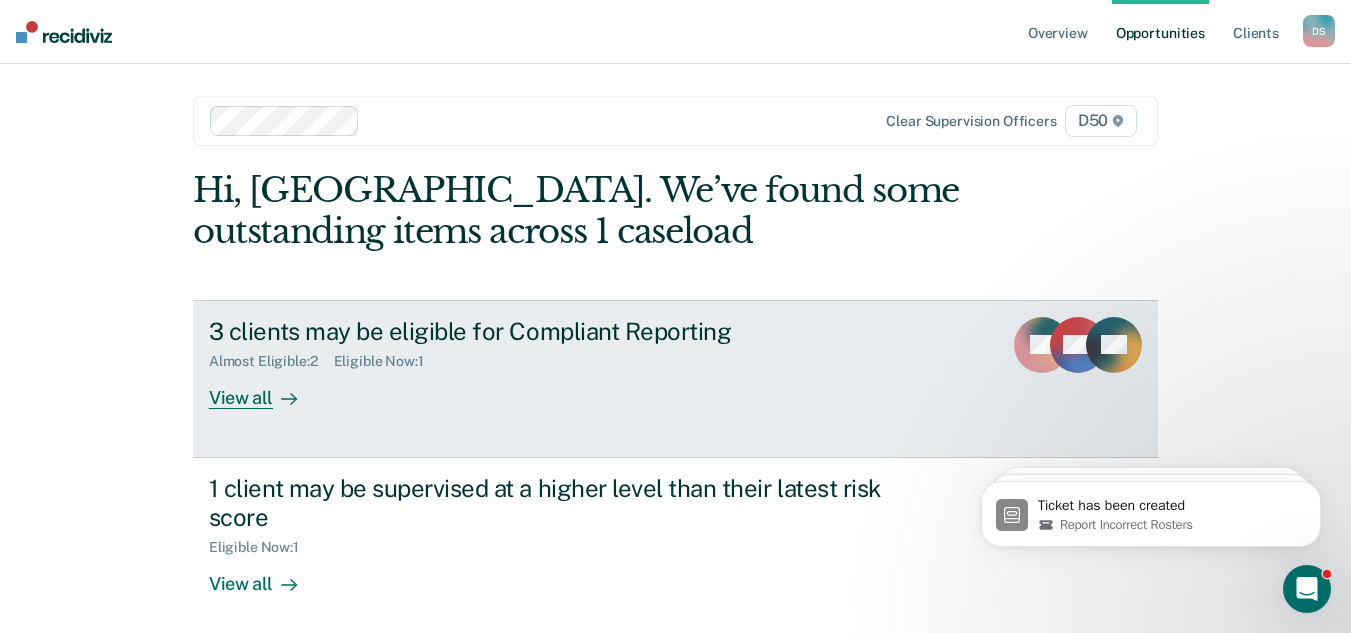 click on "View all" at bounding box center [265, 389] 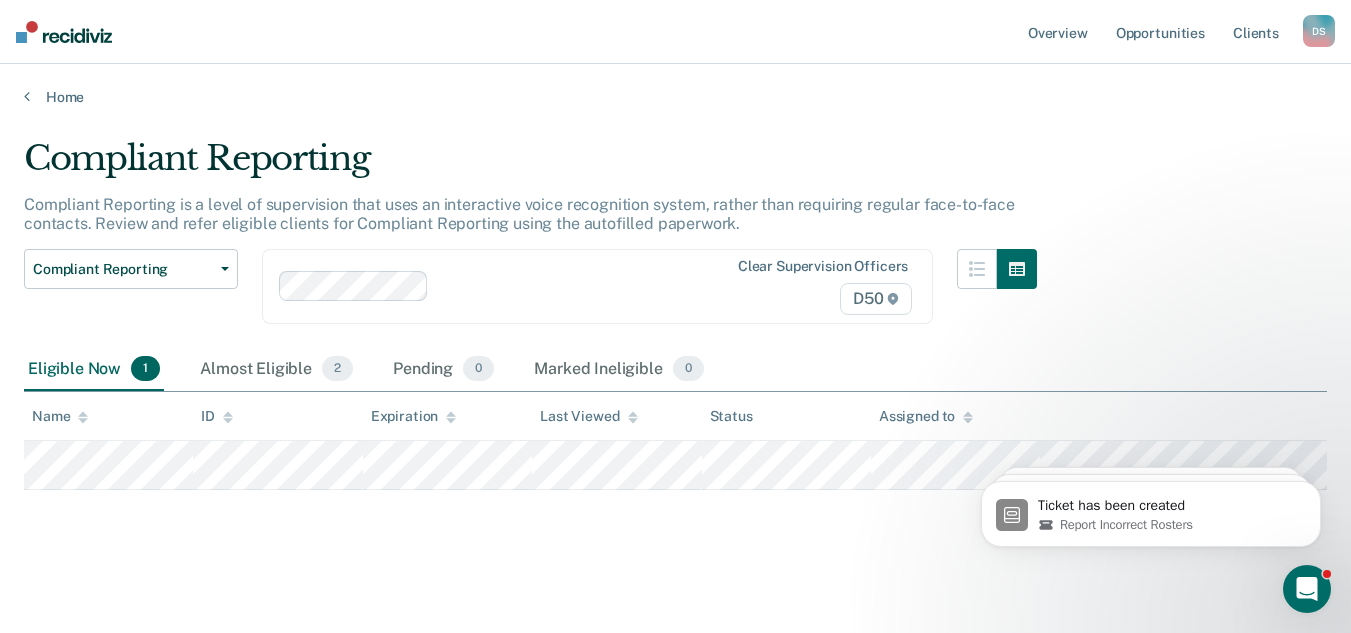 scroll, scrollTop: 1, scrollLeft: 0, axis: vertical 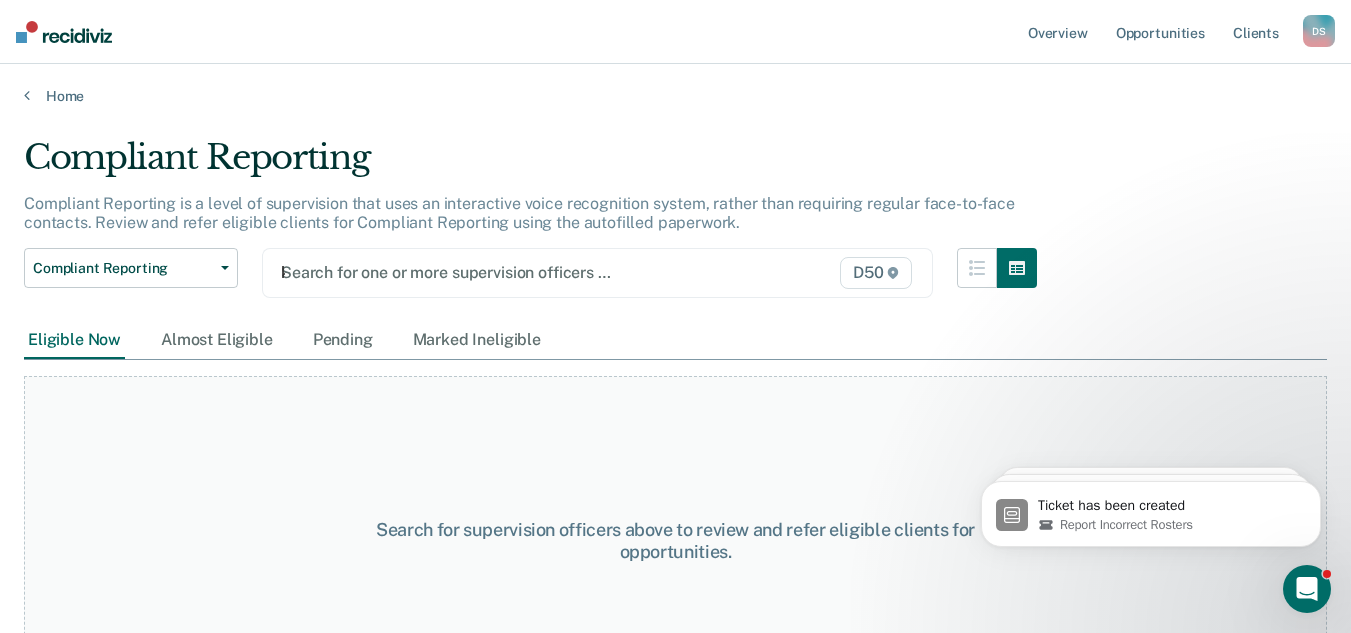 type on "kj" 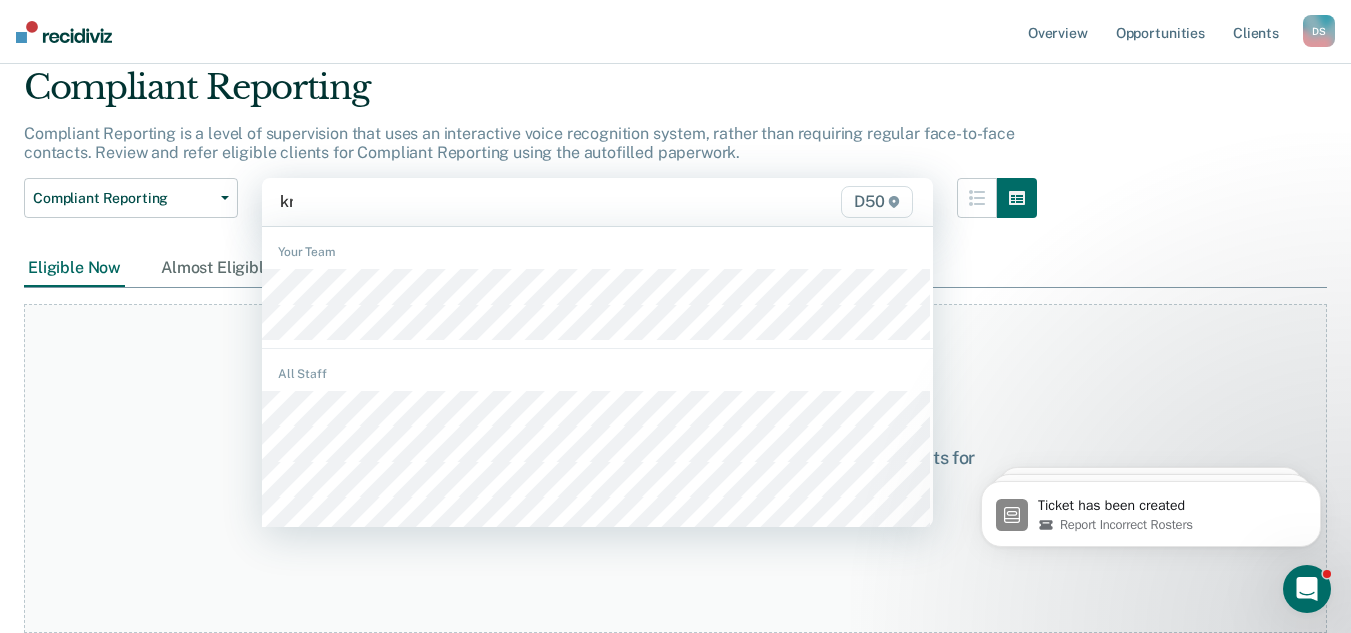 scroll, scrollTop: 71, scrollLeft: 0, axis: vertical 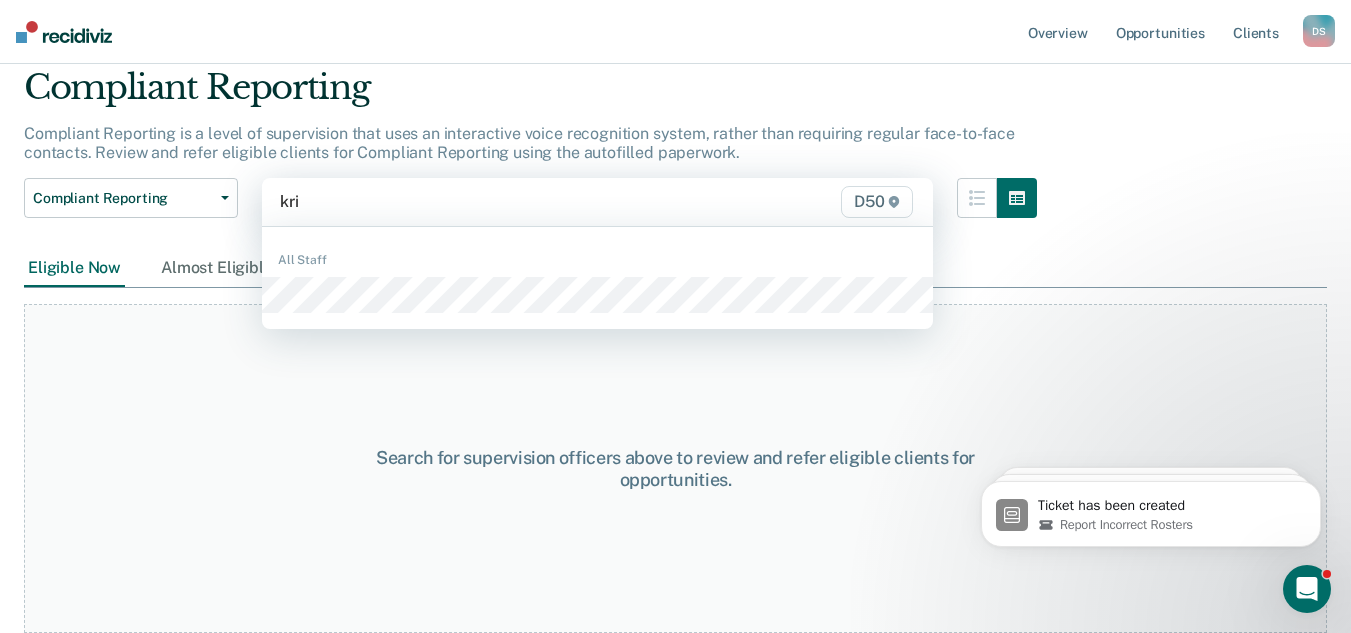 type on "[PERSON_NAME]" 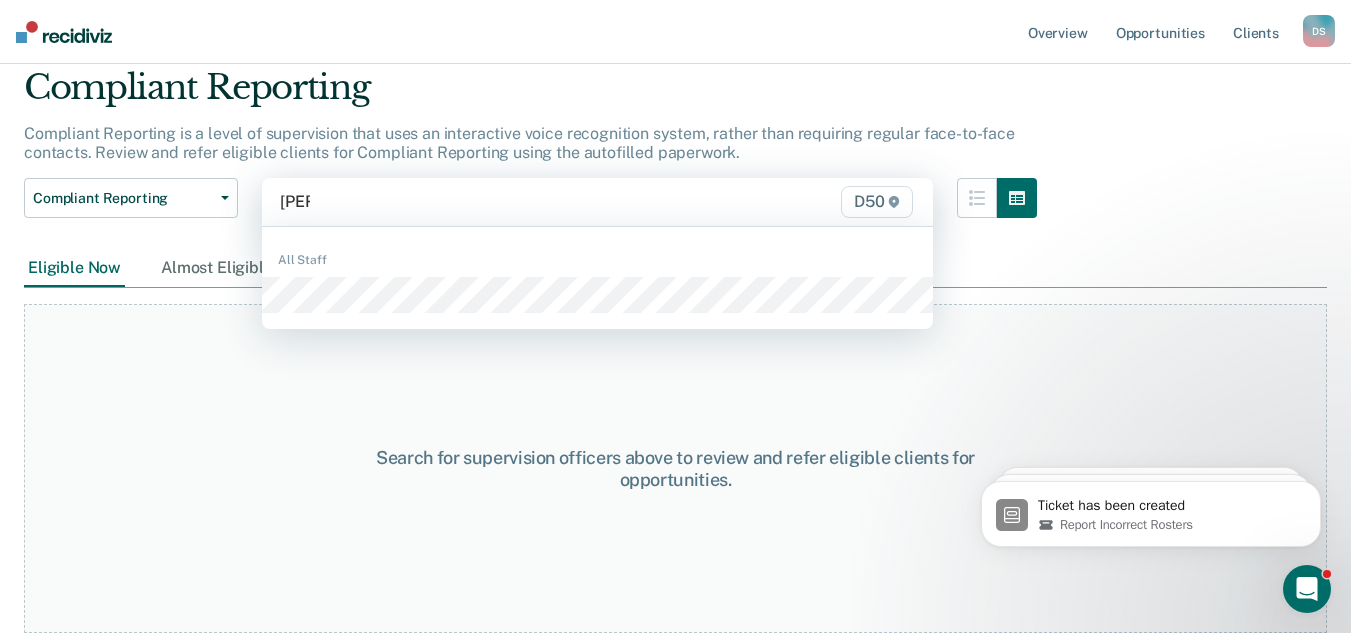 click on "All Staff" at bounding box center (597, 278) 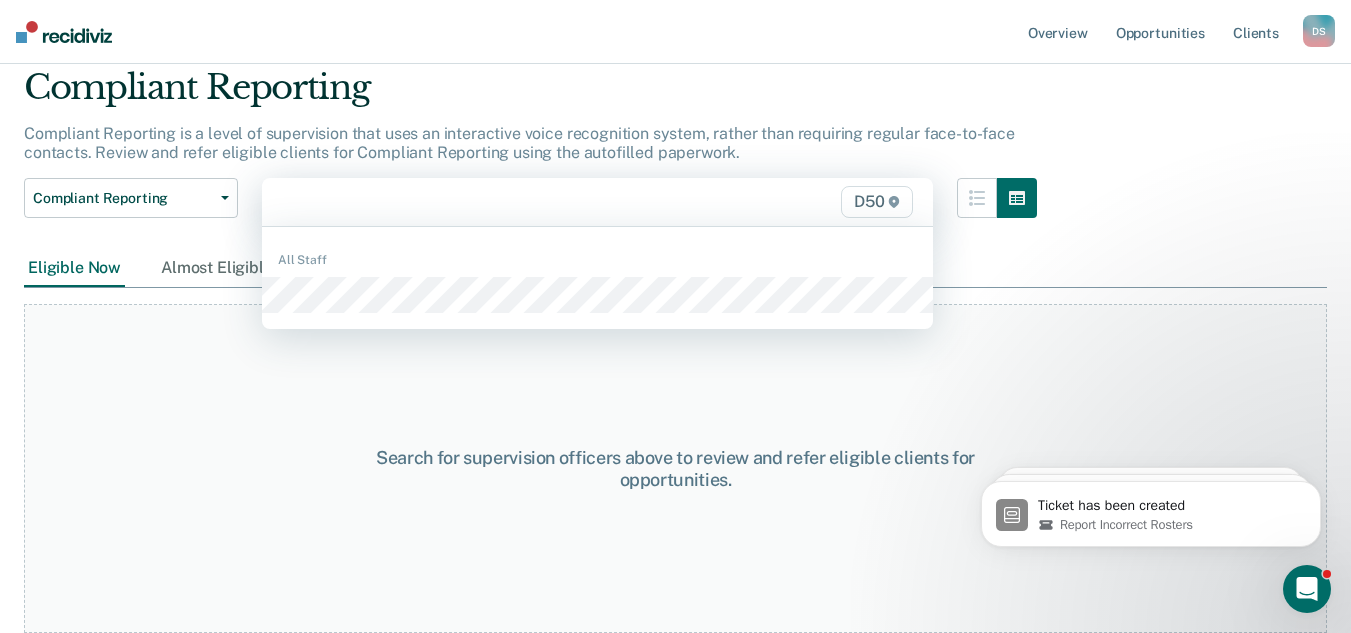 scroll, scrollTop: 104, scrollLeft: 0, axis: vertical 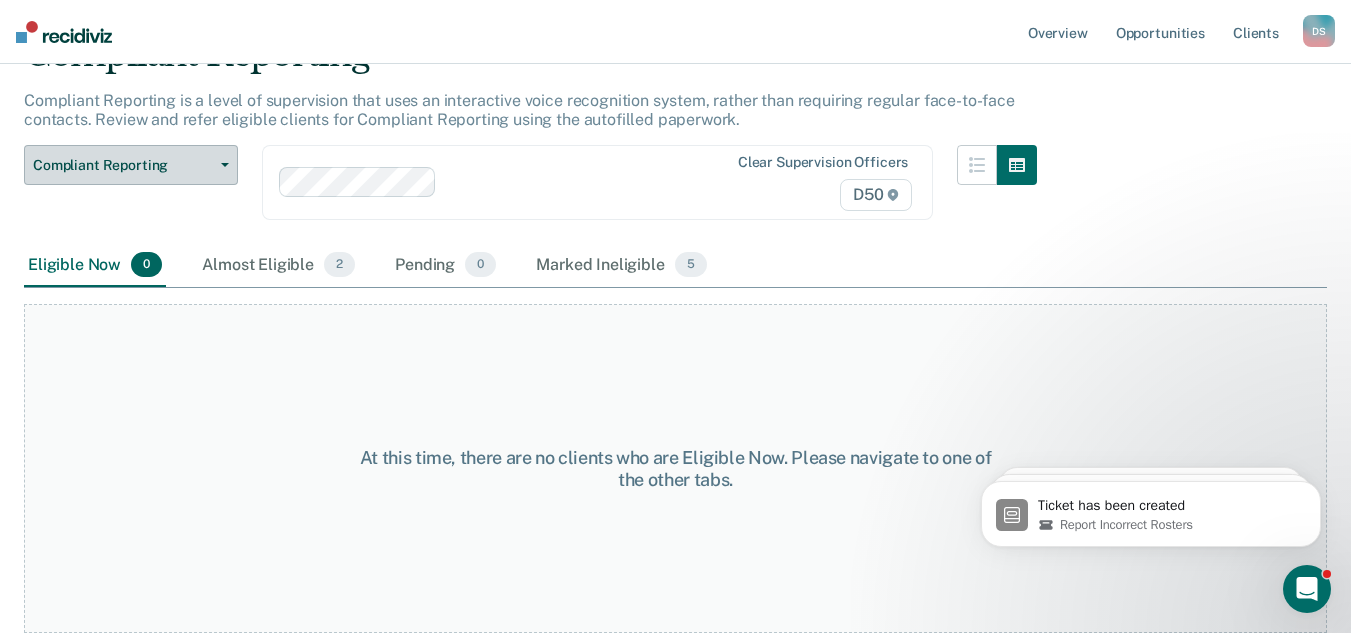 click on "Almost Eligible 2" at bounding box center [278, 266] 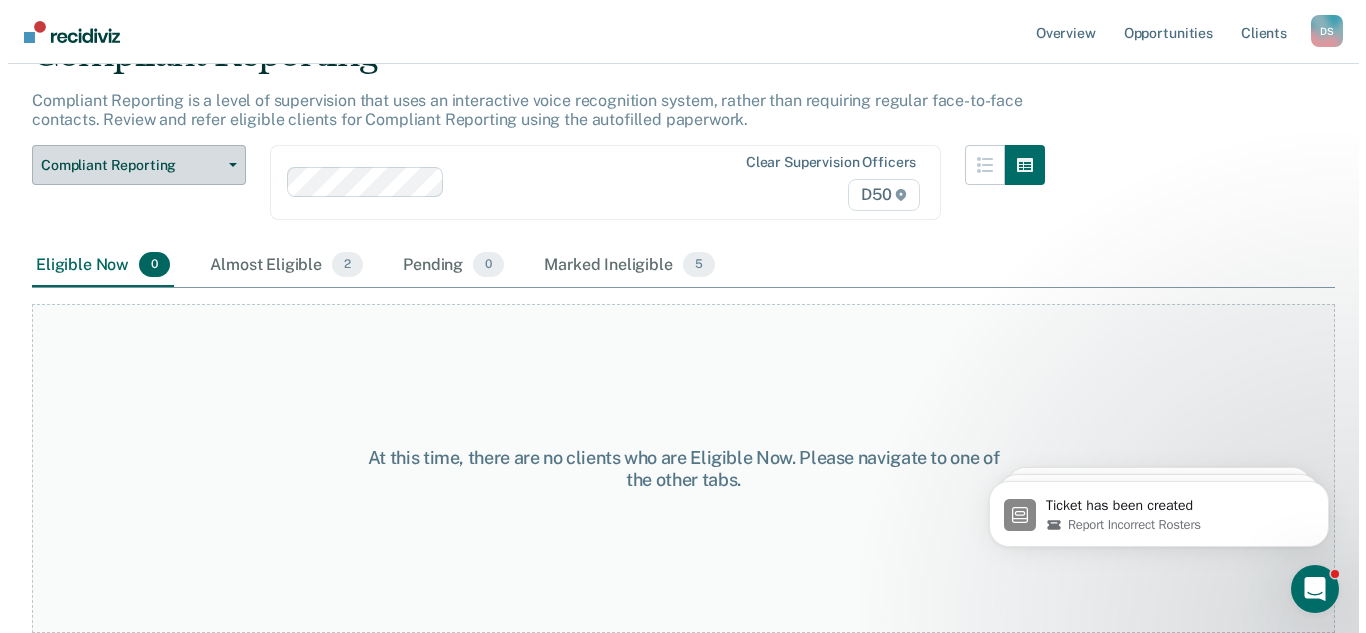 scroll, scrollTop: 0, scrollLeft: 0, axis: both 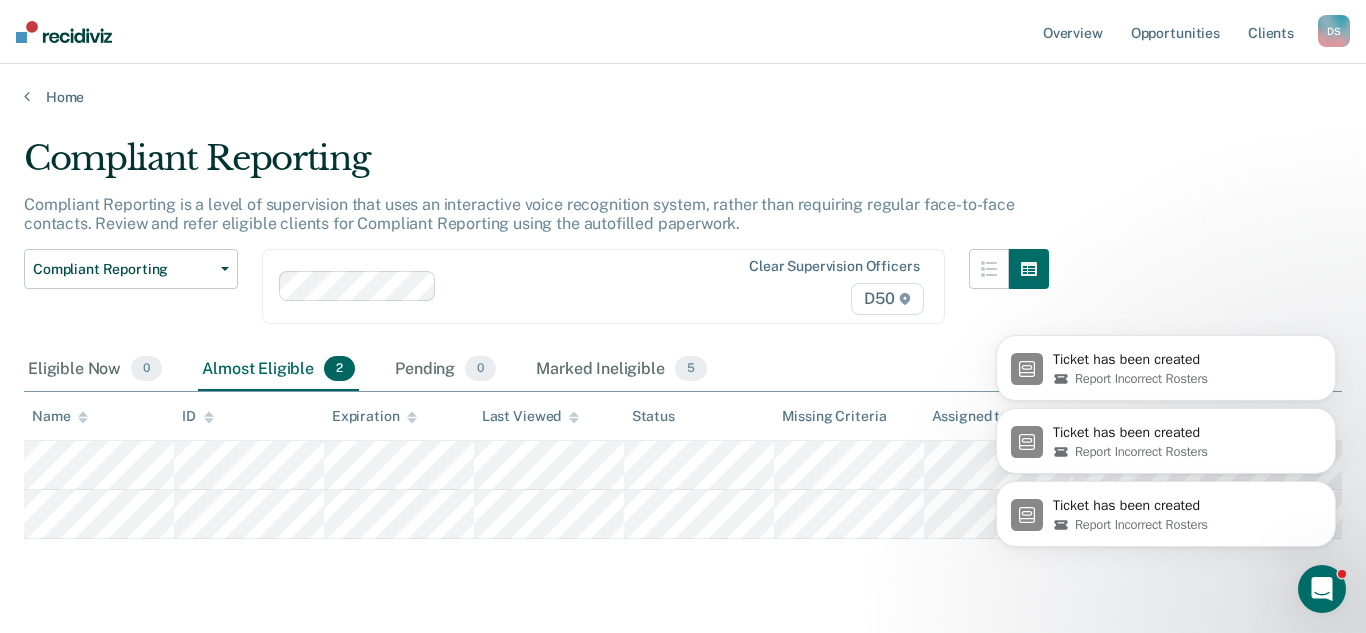 click 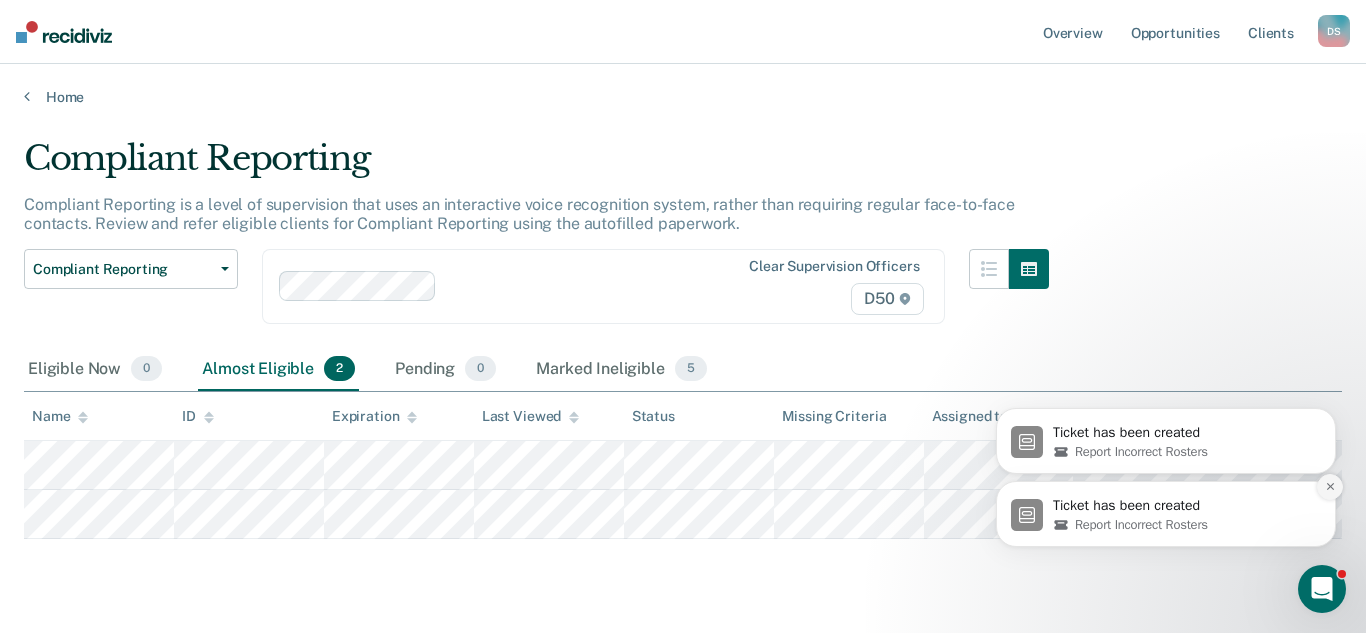 click at bounding box center [1330, 487] 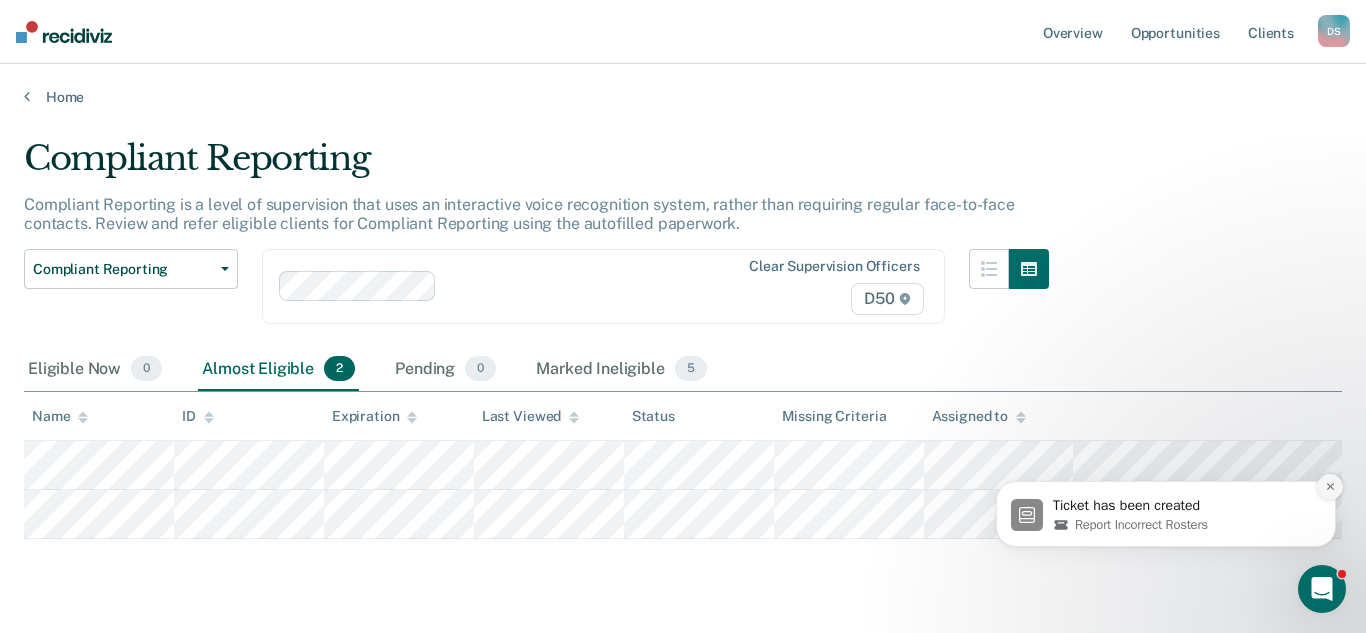 click 